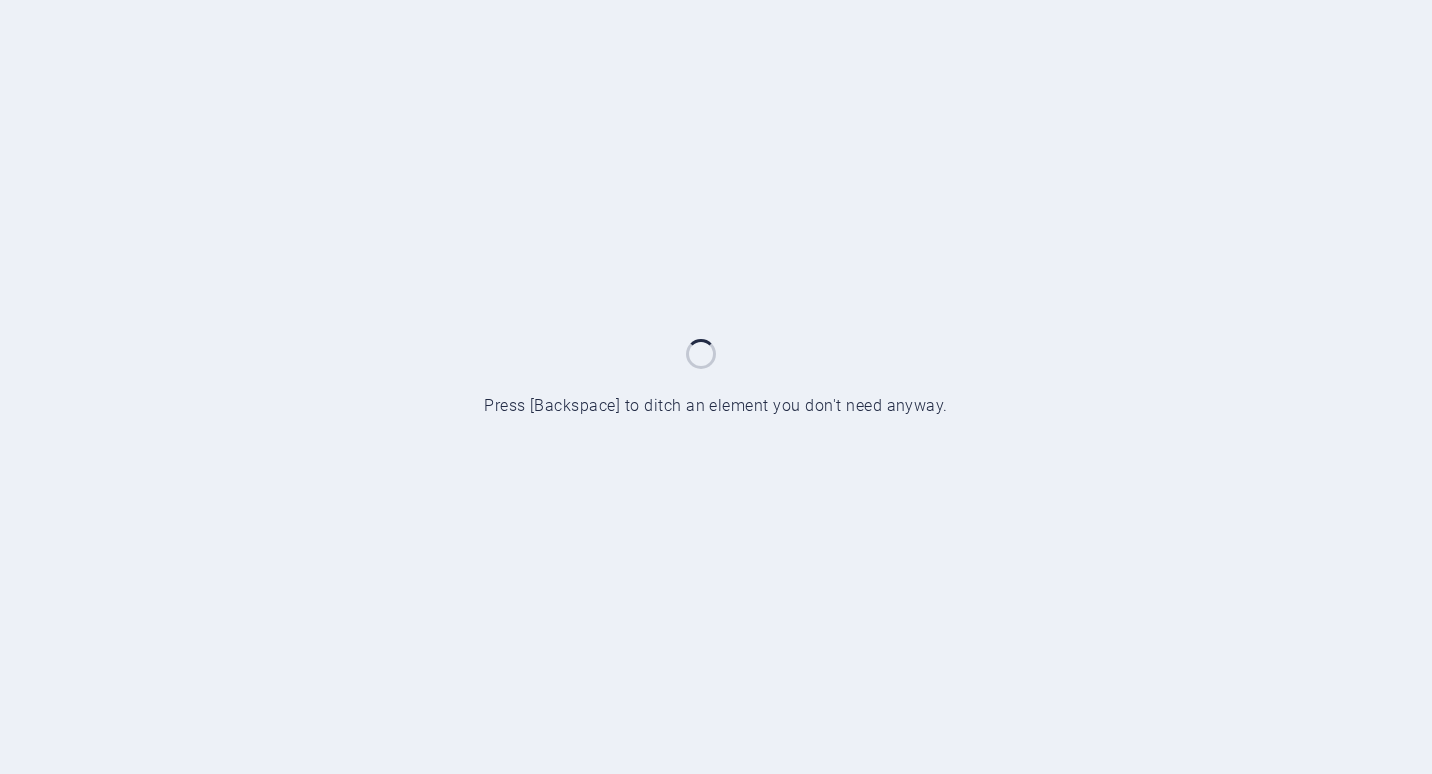 scroll, scrollTop: 0, scrollLeft: 0, axis: both 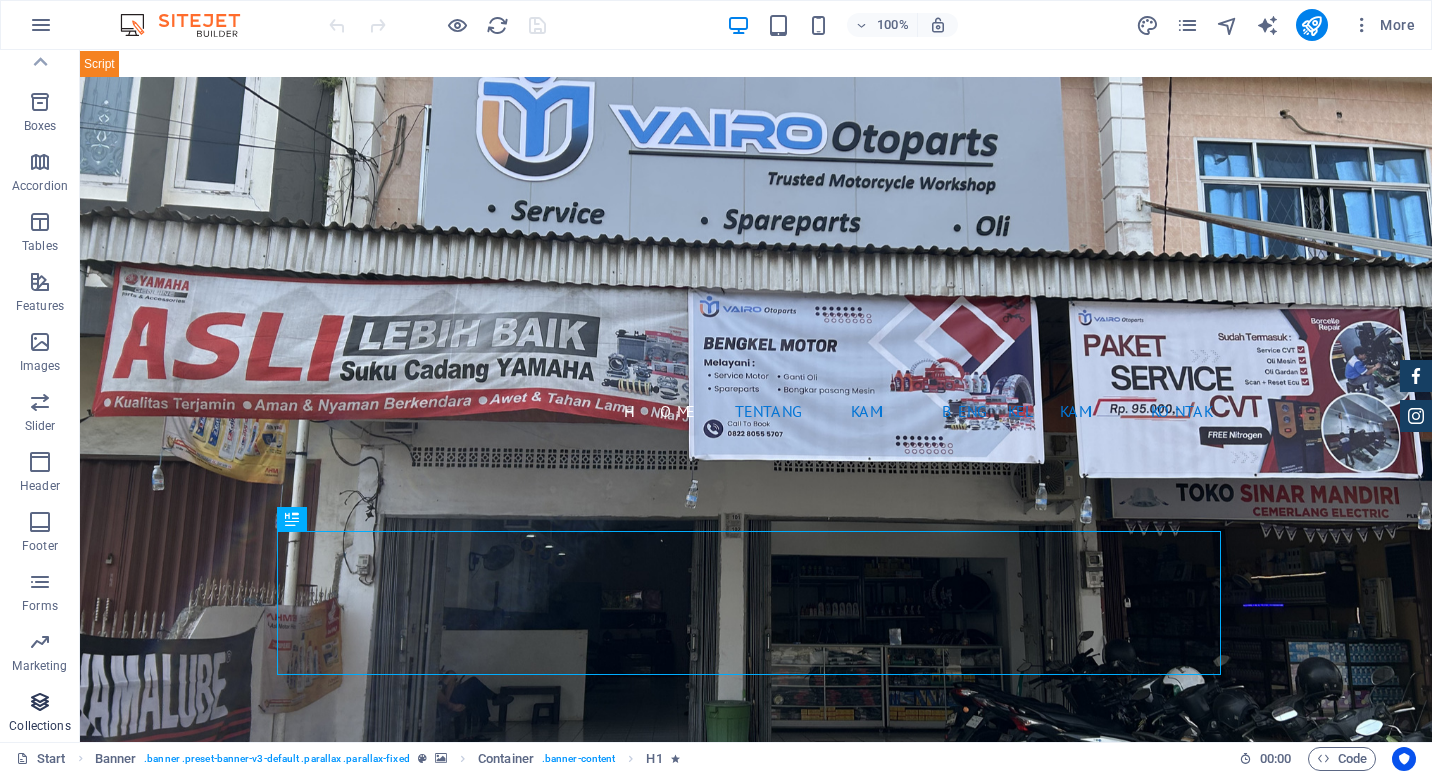 click on "Collections" at bounding box center [40, 714] 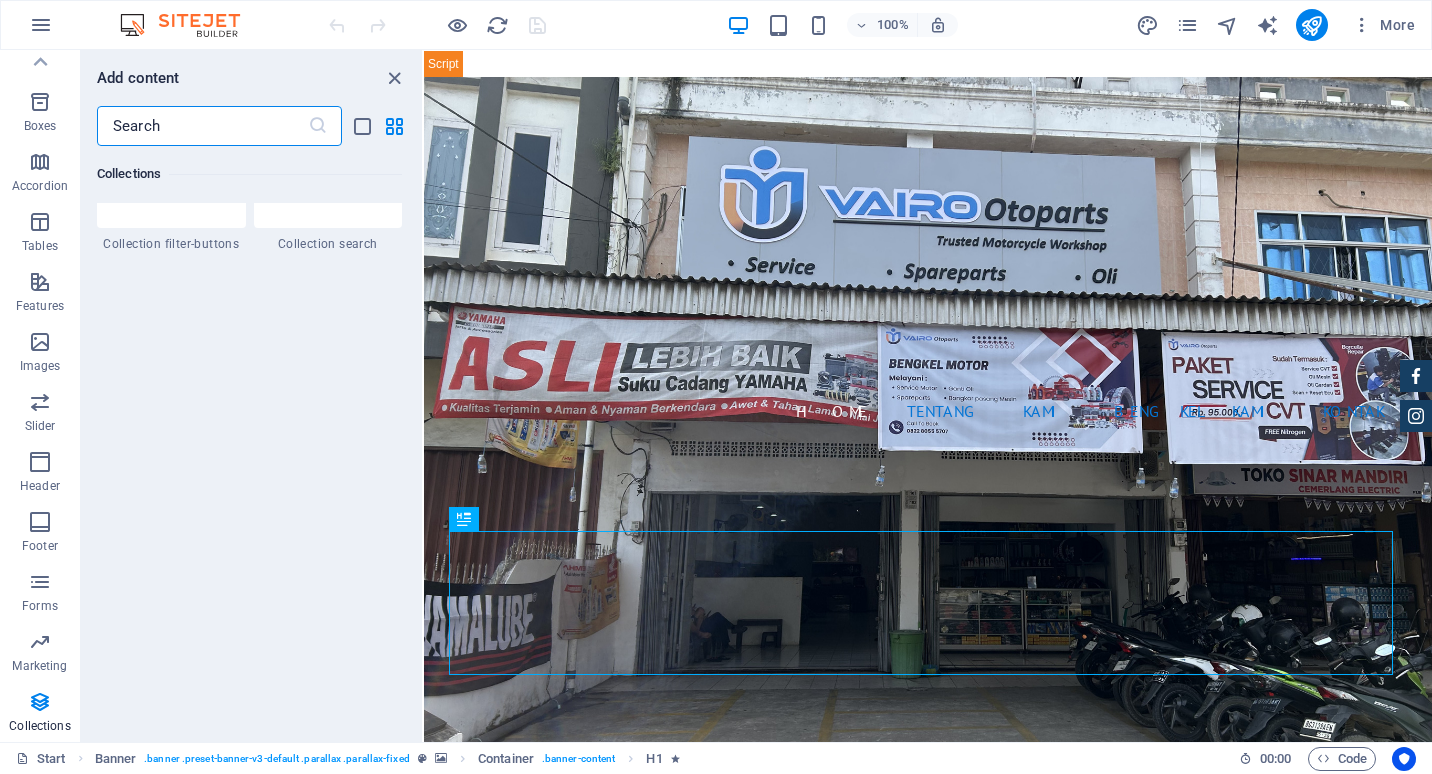 scroll, scrollTop: 18965, scrollLeft: 0, axis: vertical 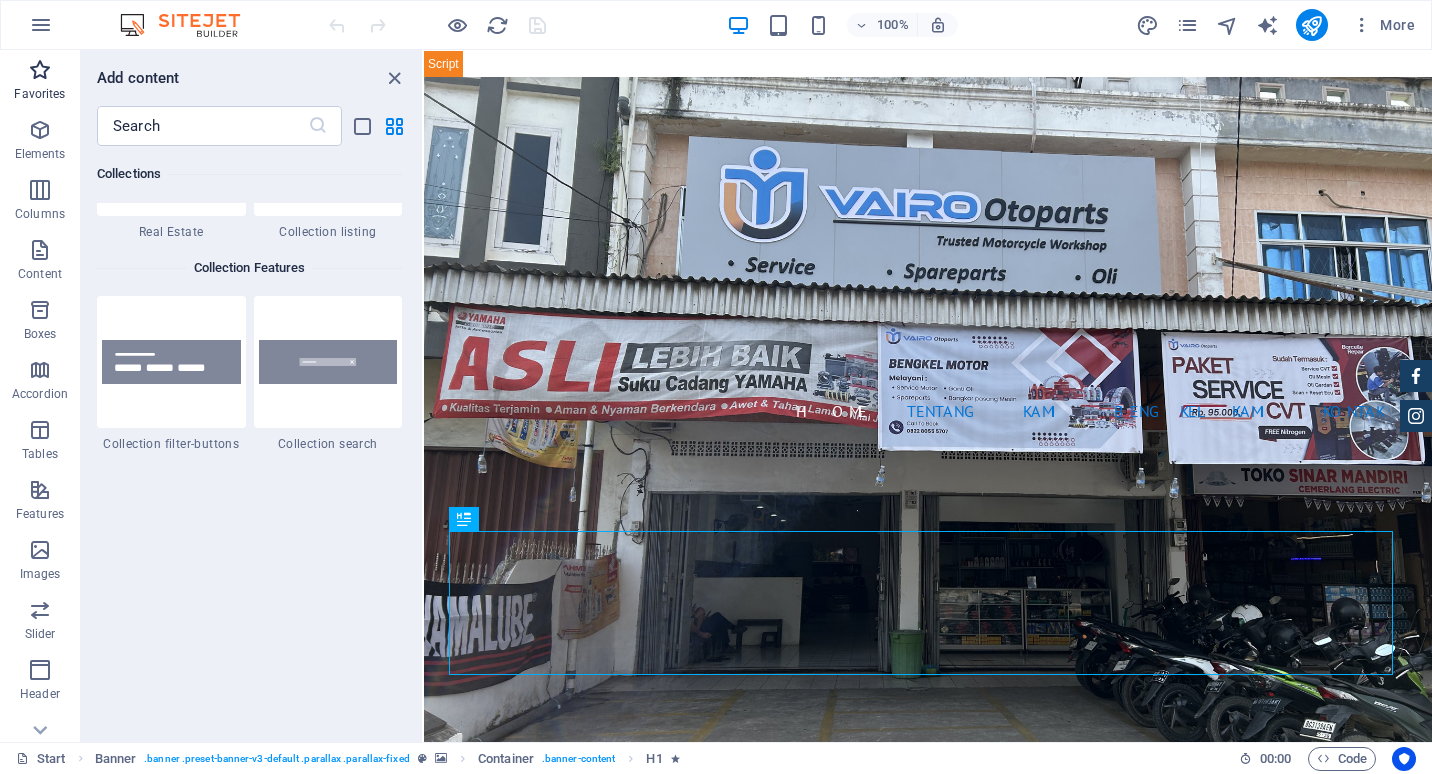 click at bounding box center (40, 70) 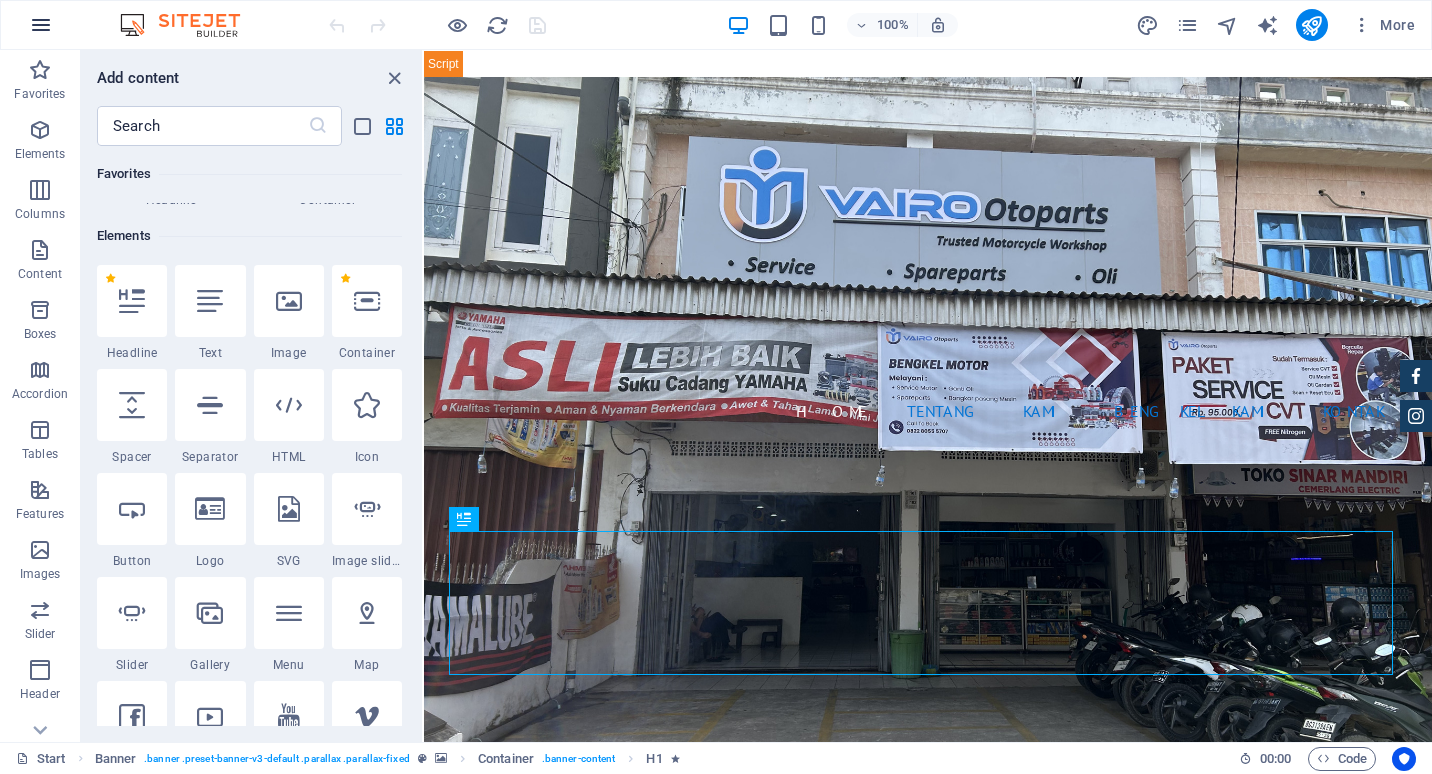 scroll, scrollTop: 10, scrollLeft: 0, axis: vertical 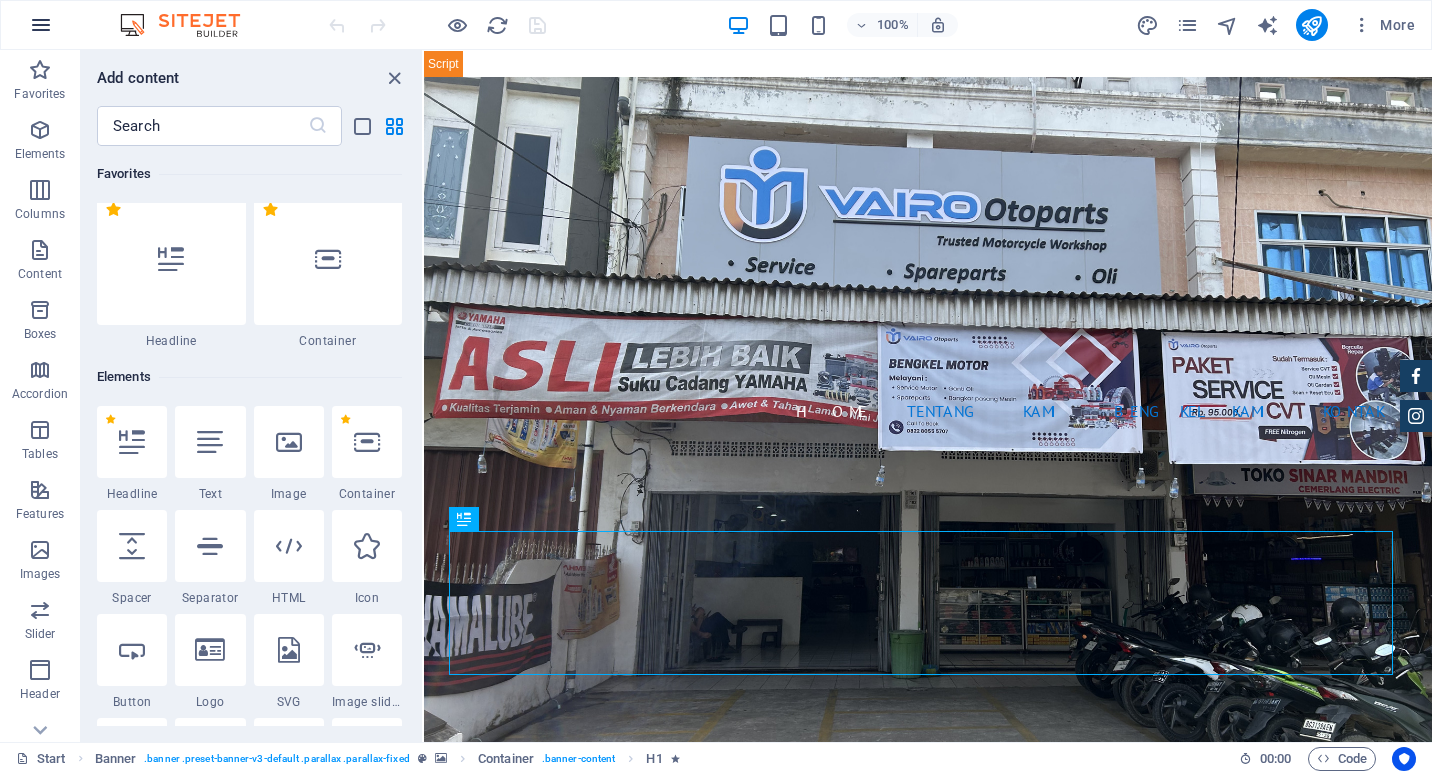 click at bounding box center (41, 25) 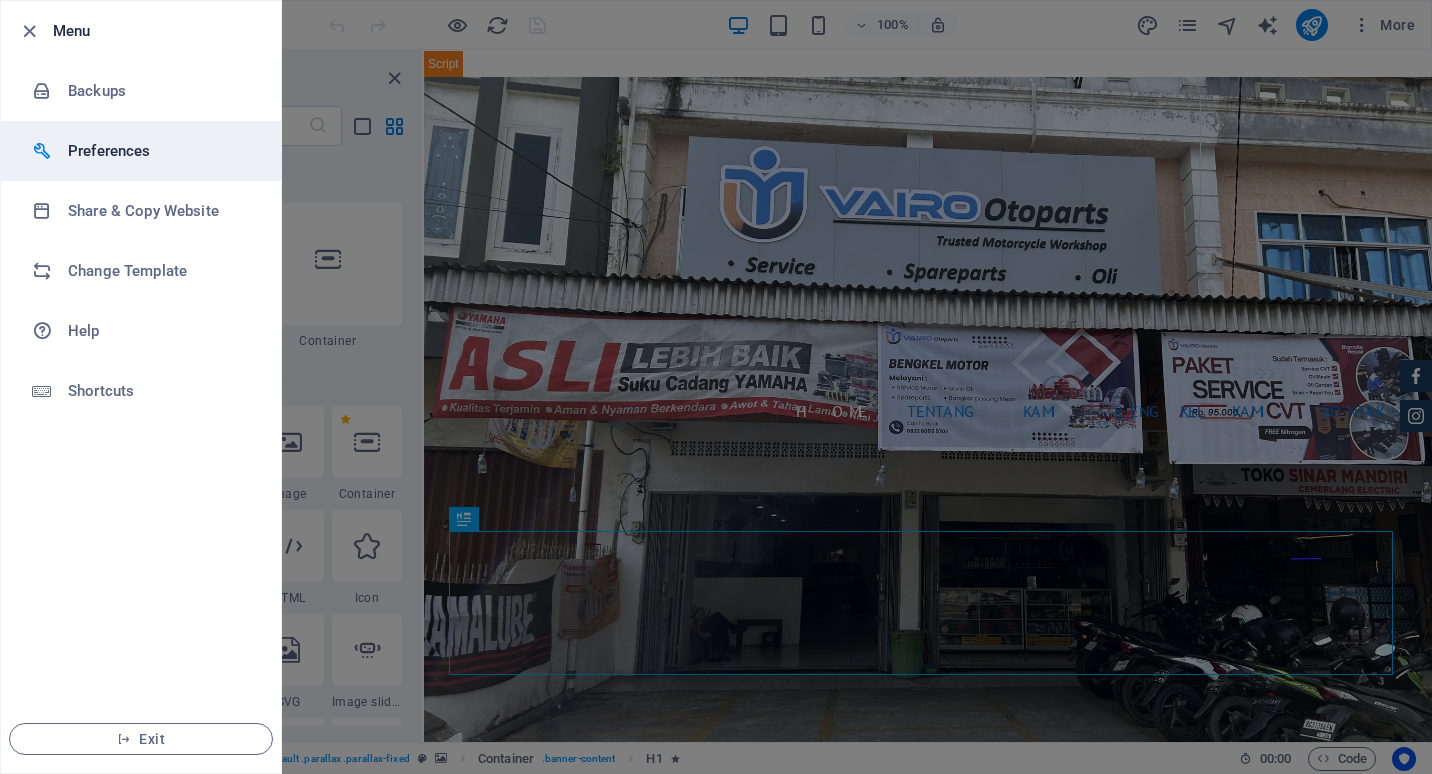 click on "Preferences" at bounding box center [160, 151] 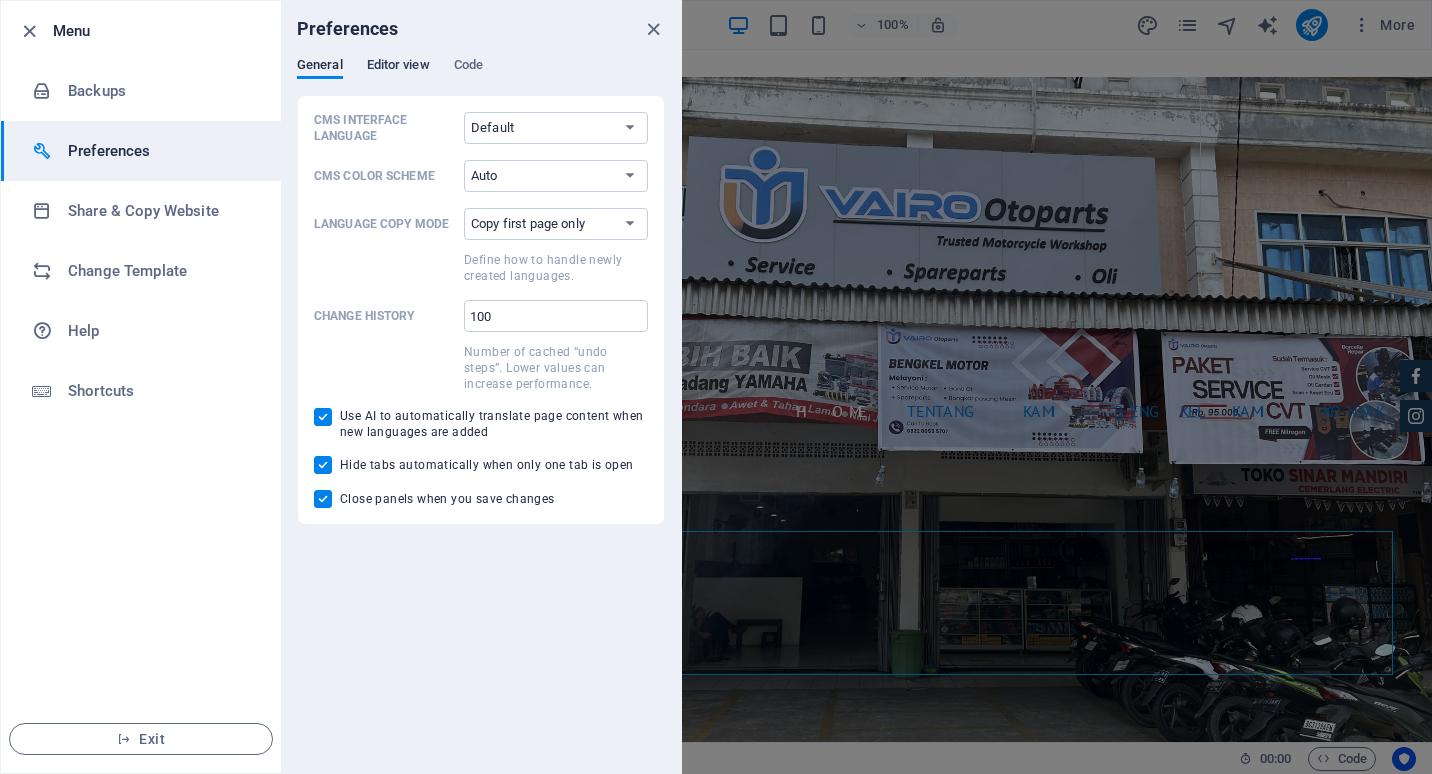 click on "Editor view" at bounding box center (398, 67) 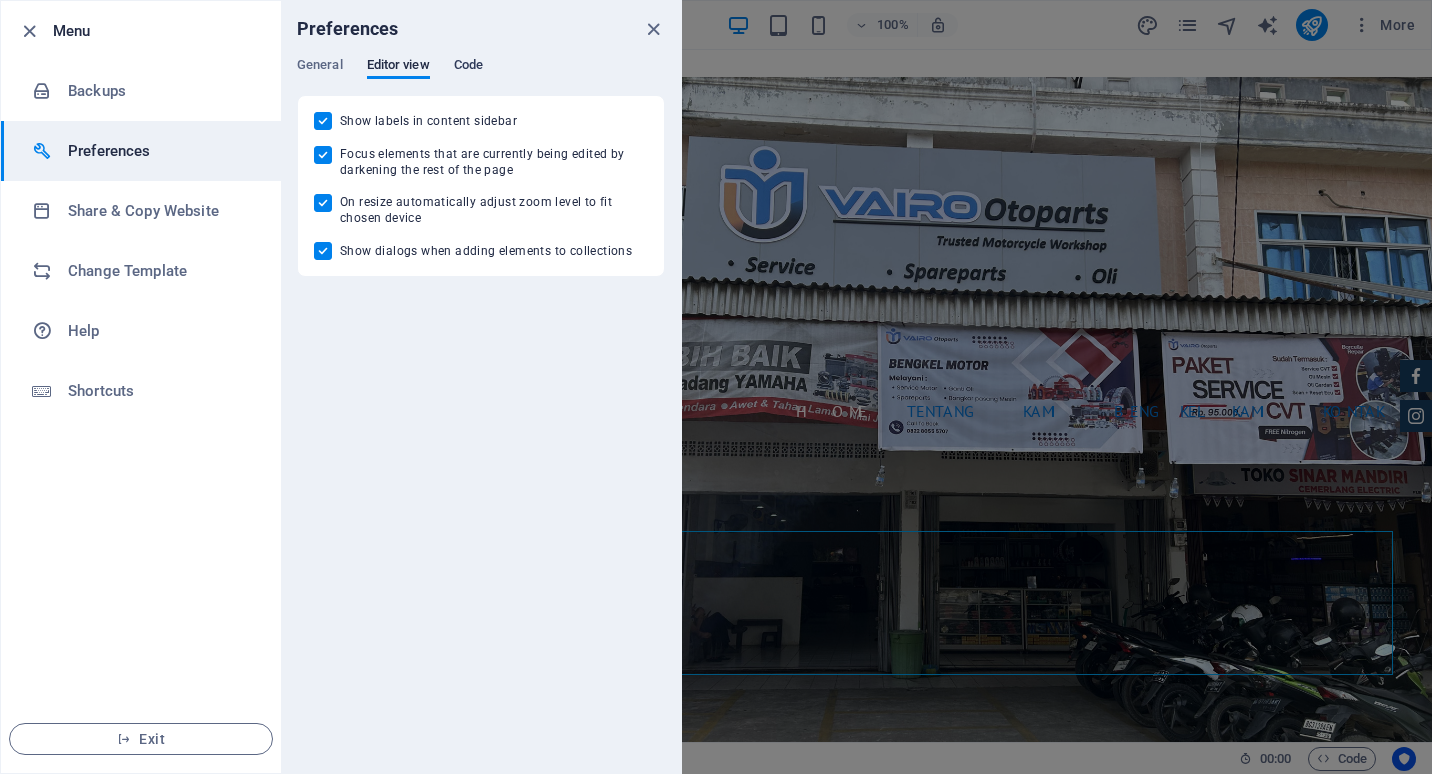 click on "Code" at bounding box center [468, 67] 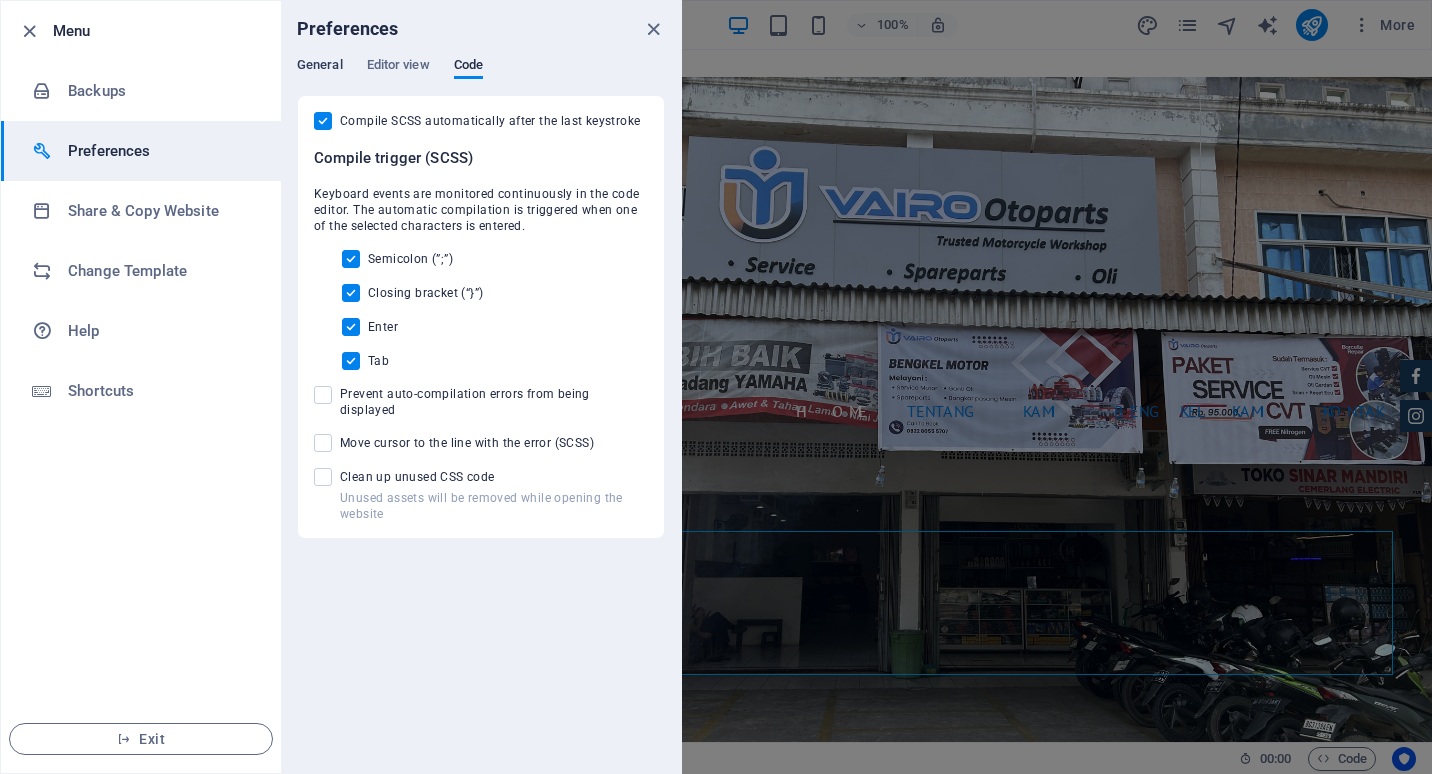 click on "General" at bounding box center [320, 67] 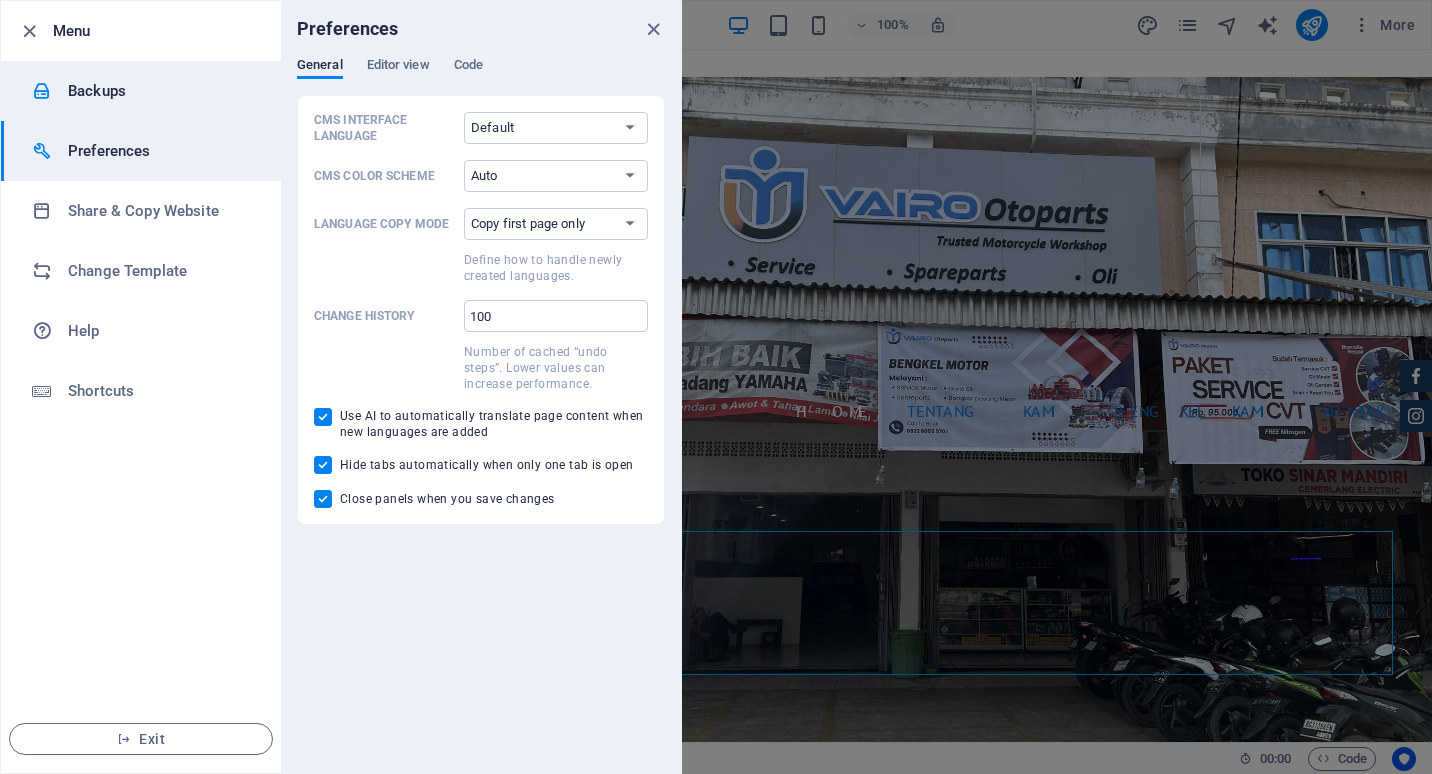 click on "Backups" at bounding box center [160, 91] 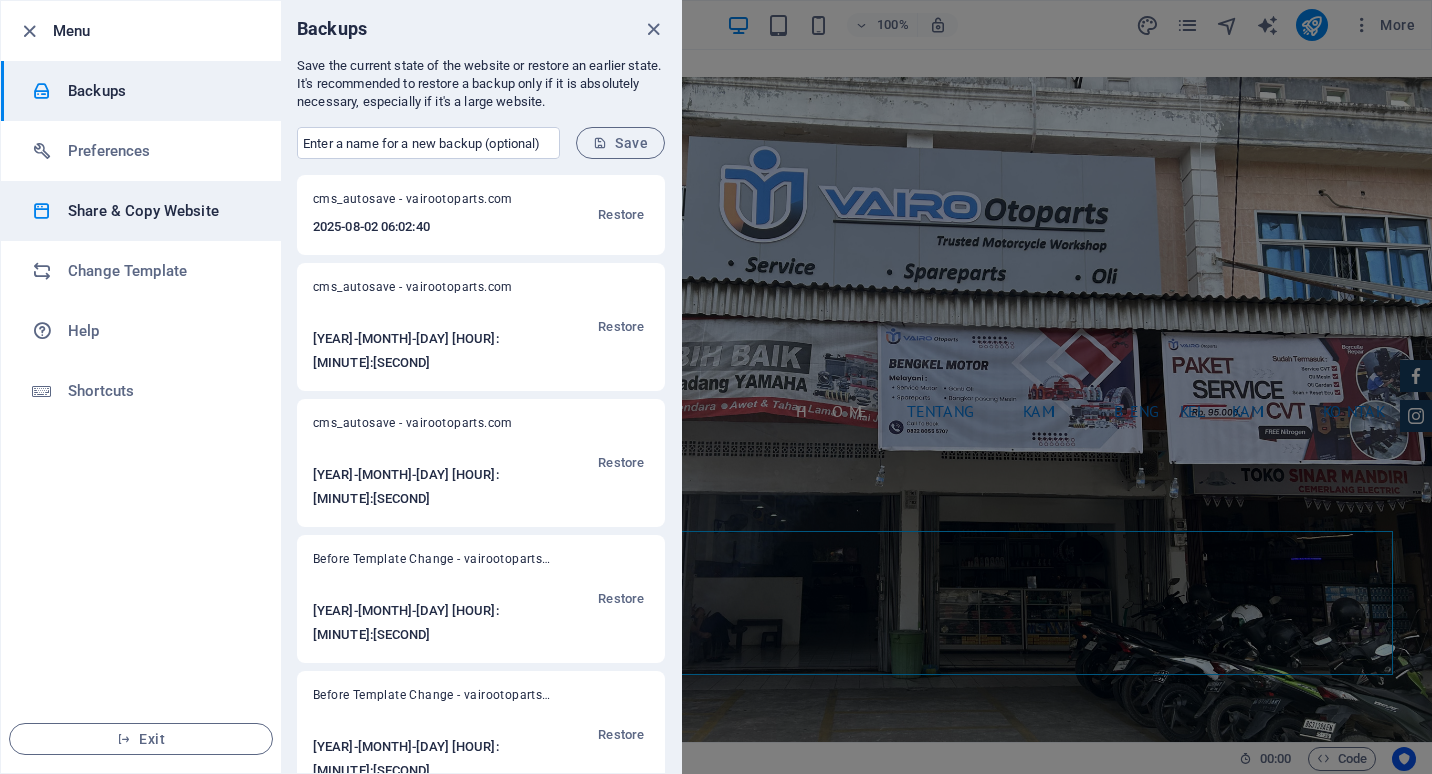 click on "Share & Copy Website" at bounding box center (160, 211) 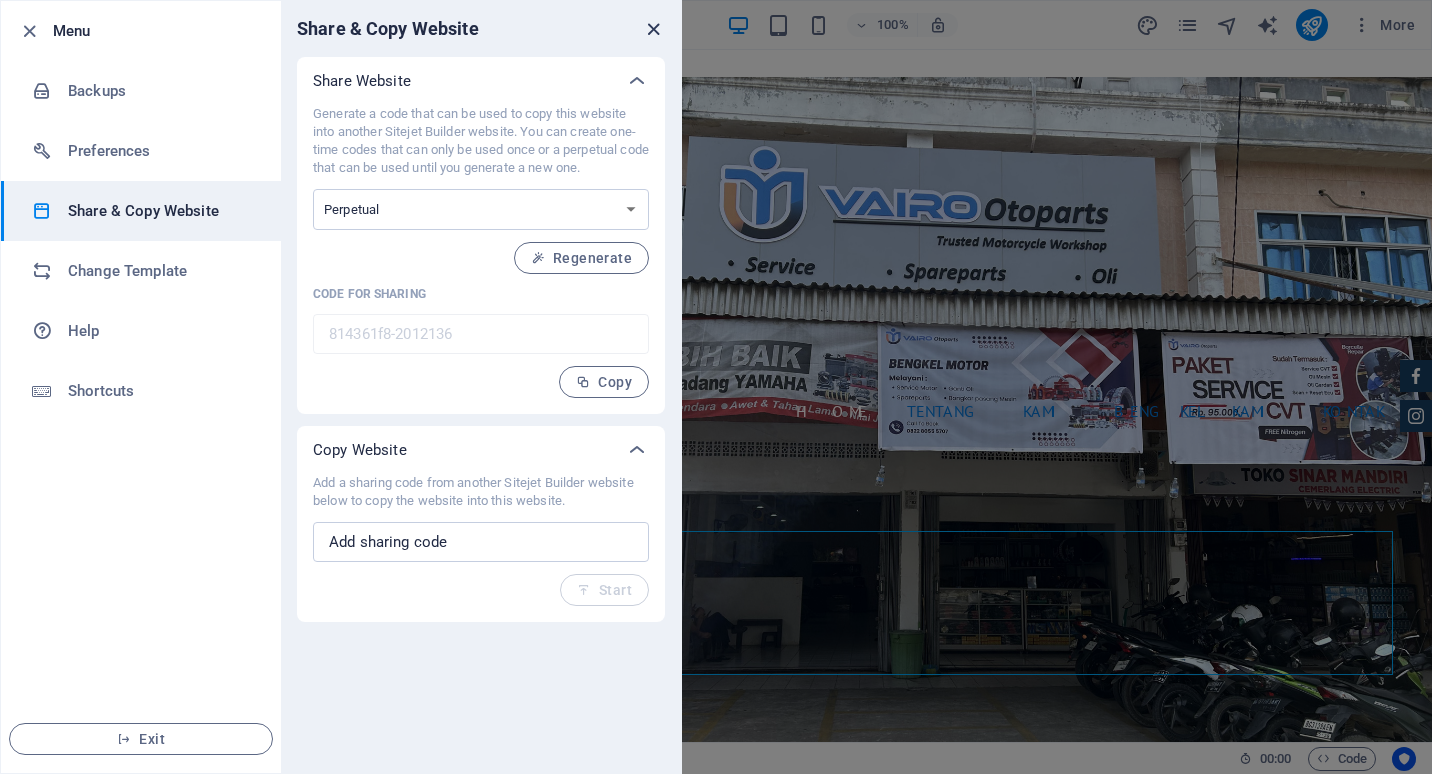 click at bounding box center [653, 29] 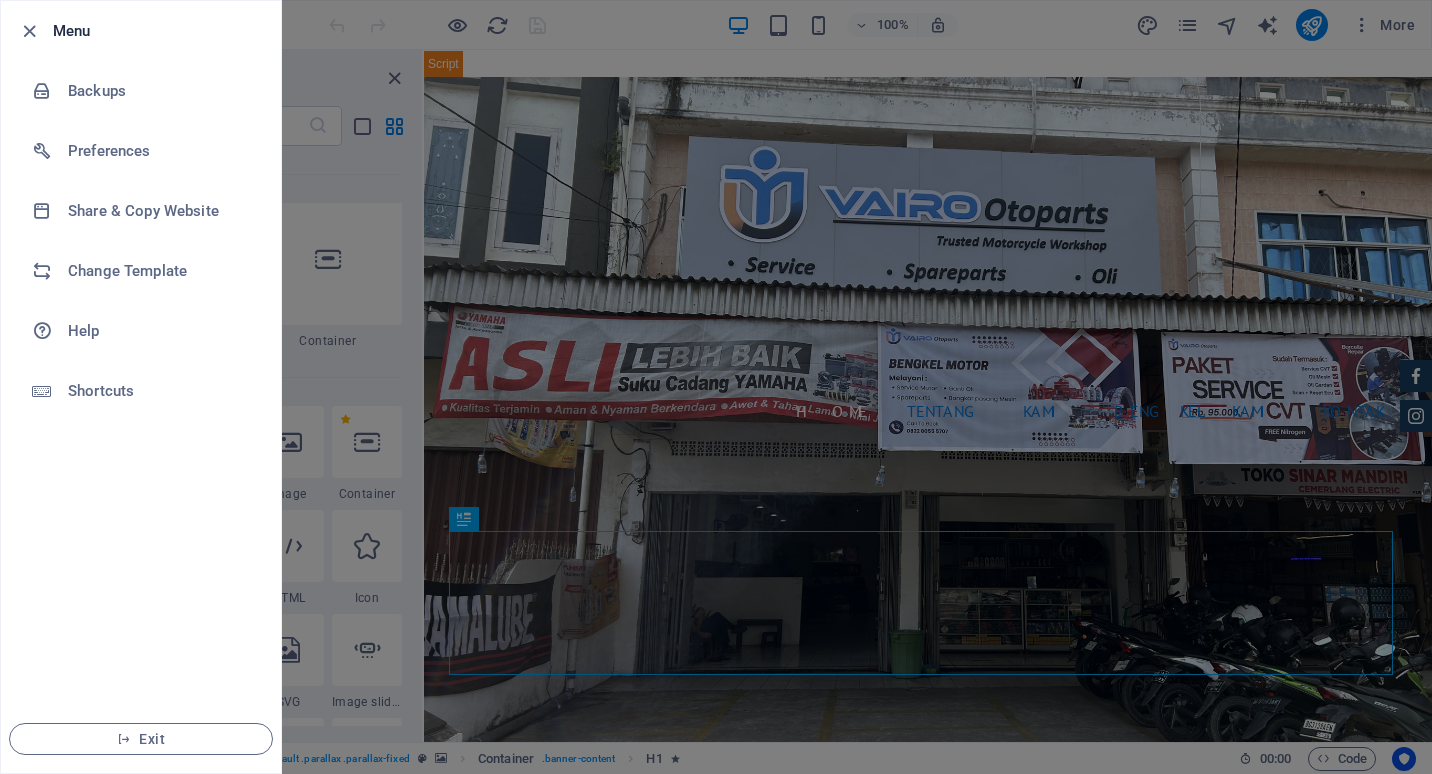 click at bounding box center [716, 387] 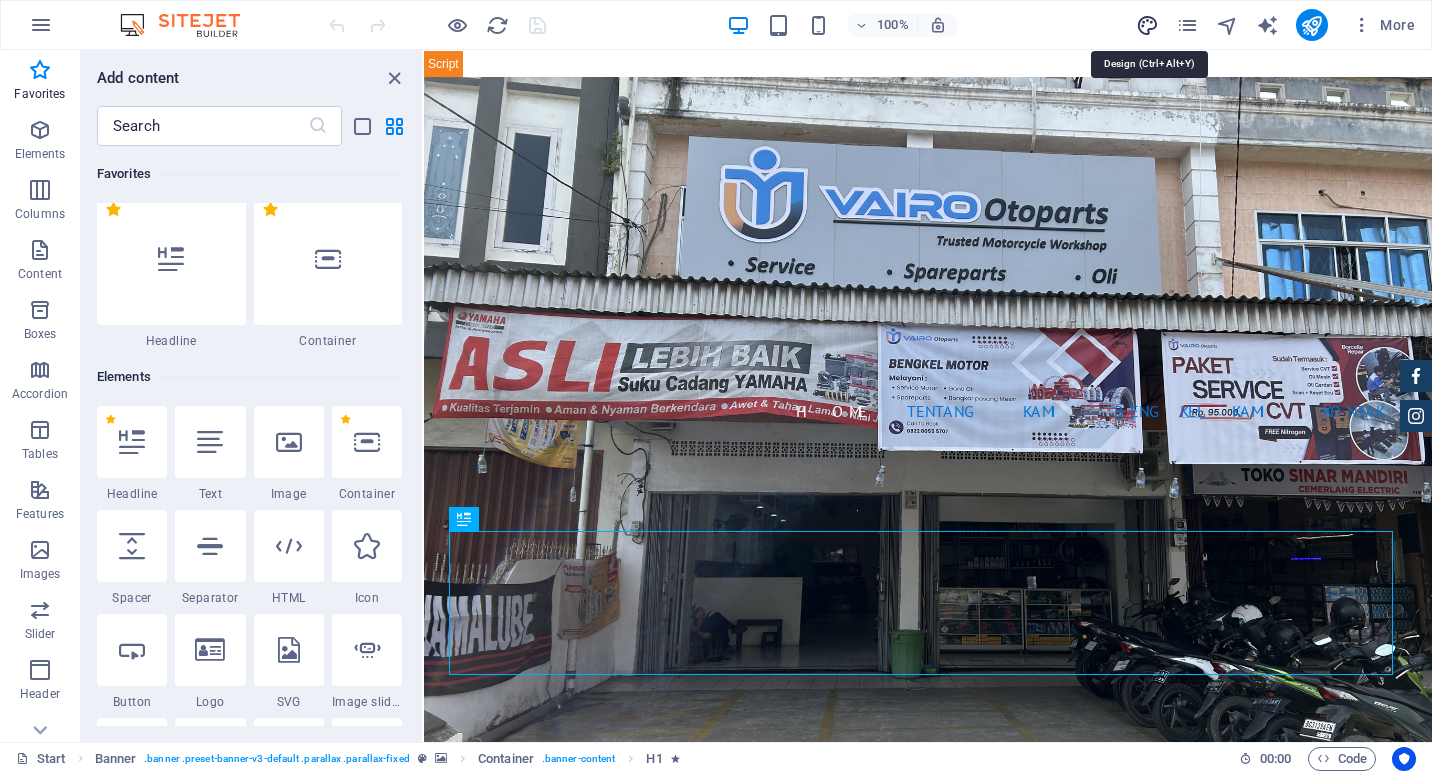 click at bounding box center [1147, 25] 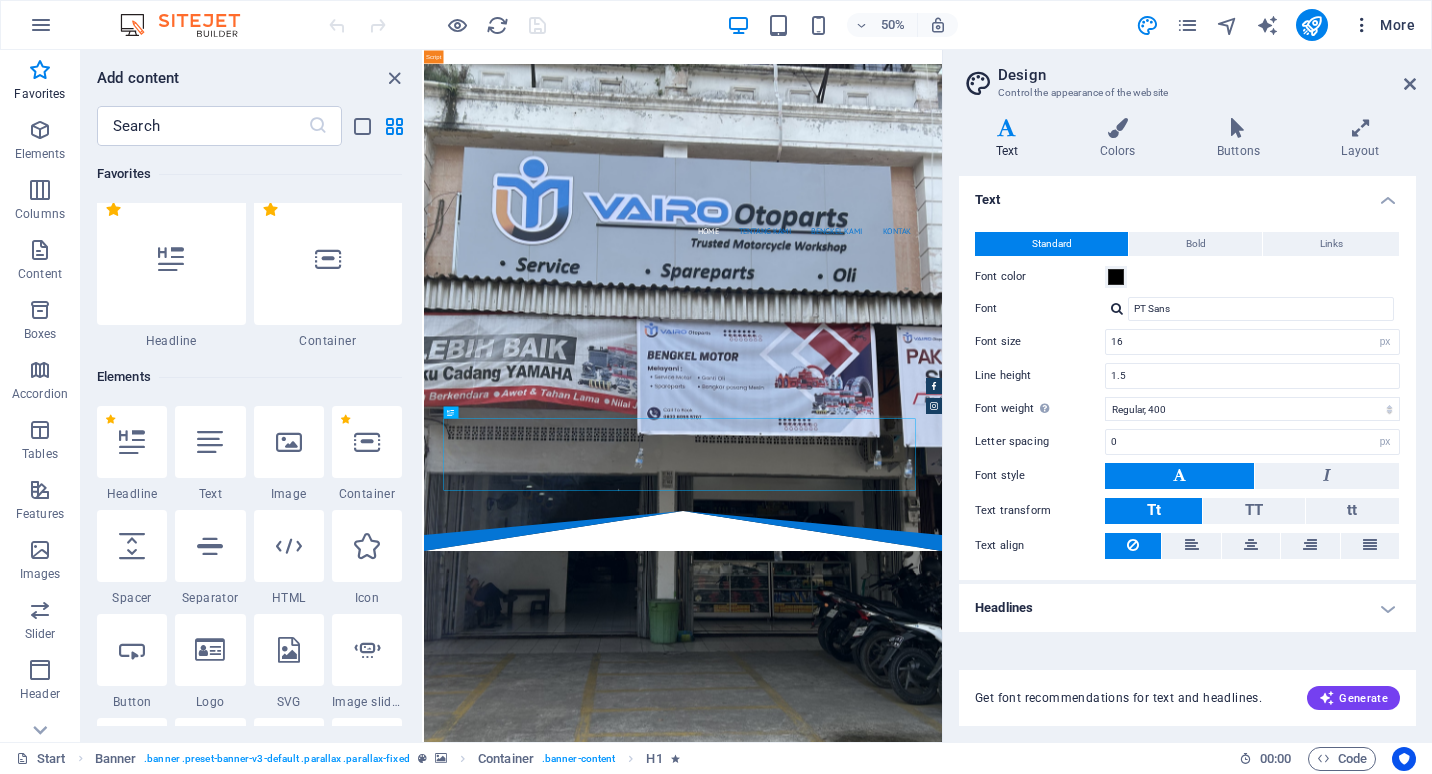 click on "More" at bounding box center (1383, 25) 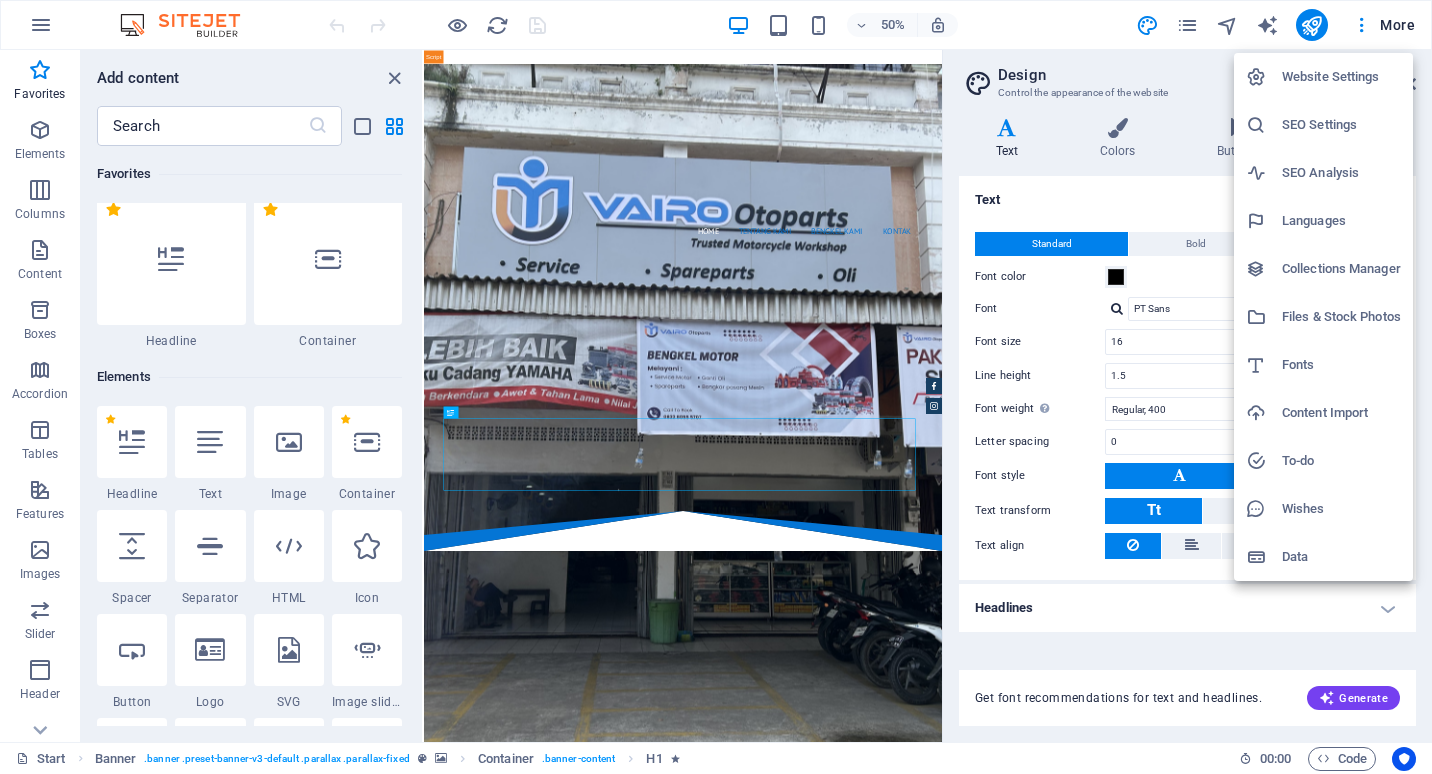 click on "Website Settings" at bounding box center (1341, 77) 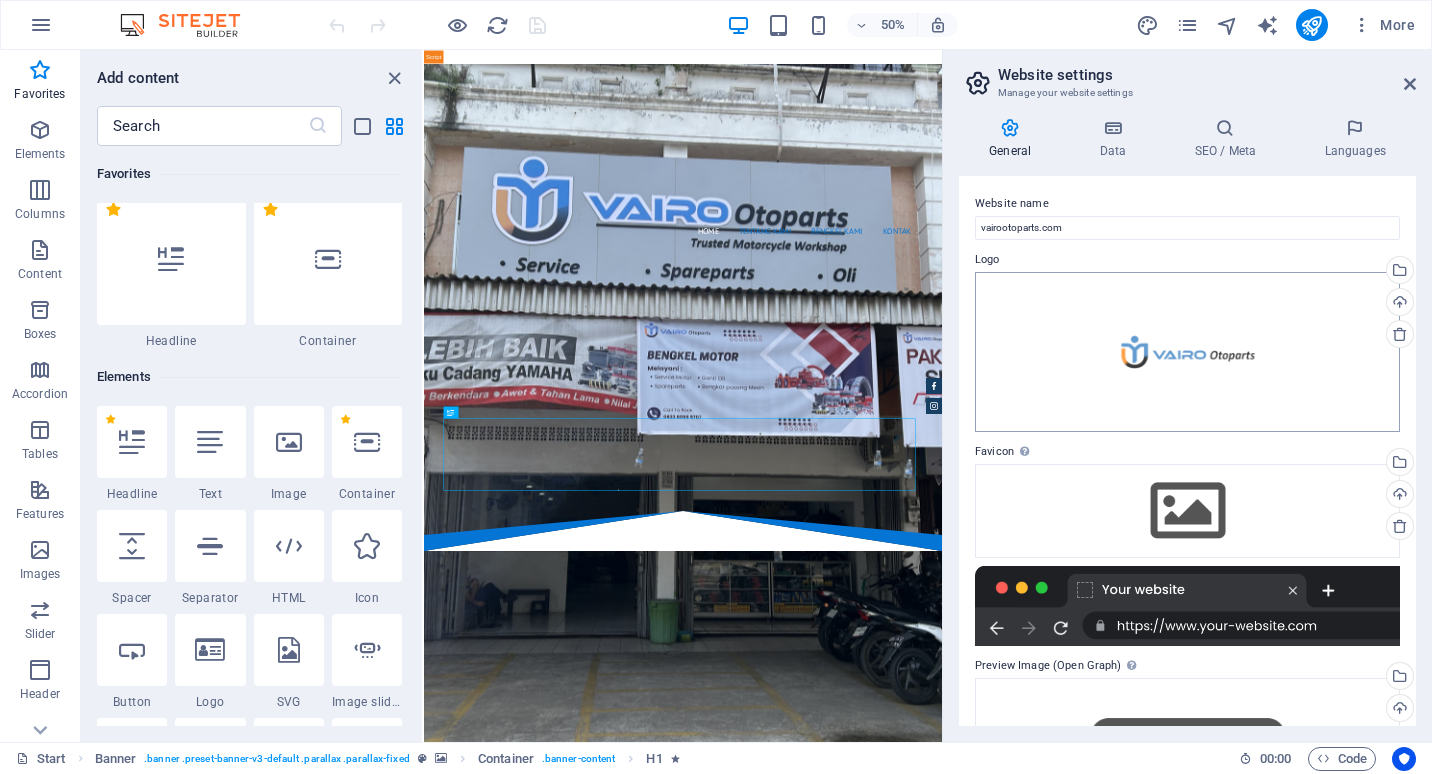 scroll, scrollTop: 100, scrollLeft: 0, axis: vertical 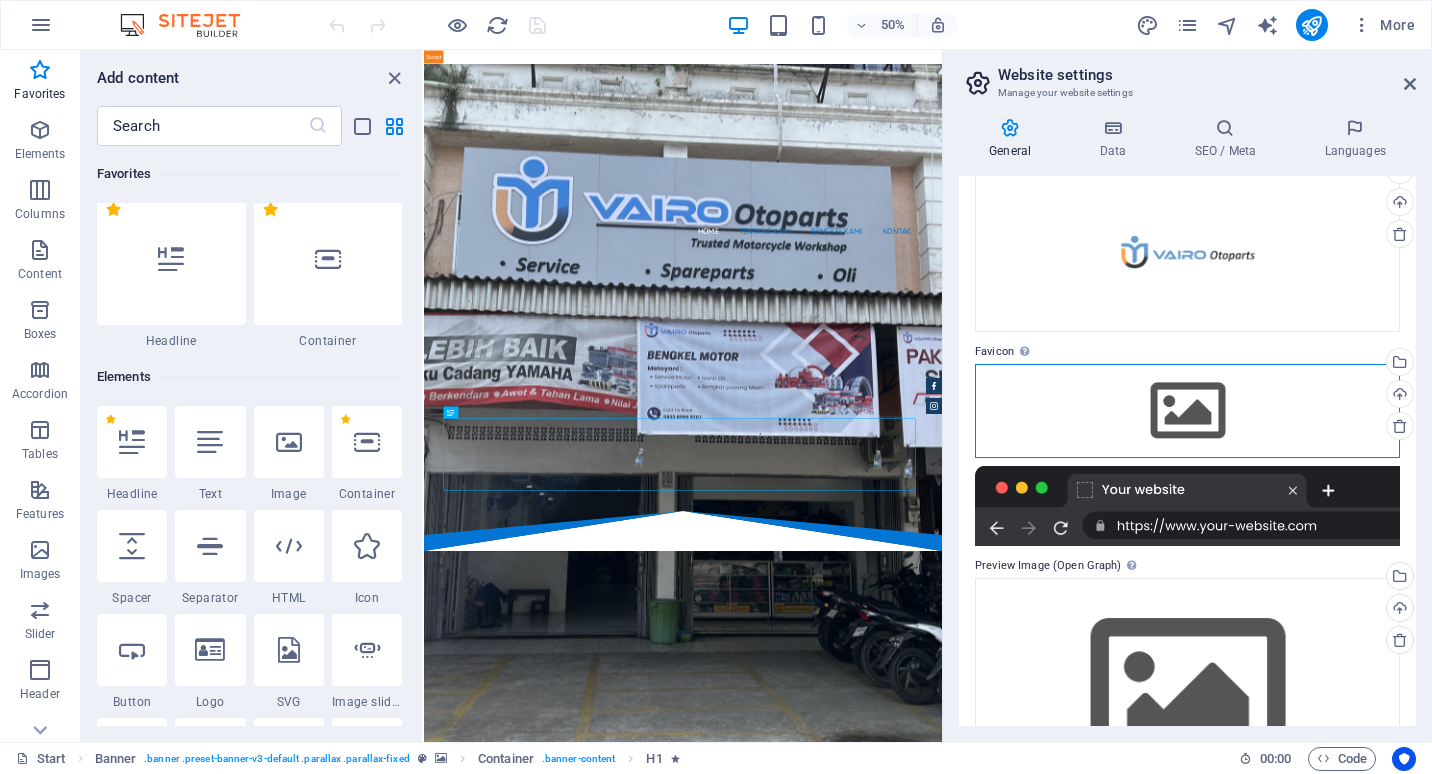 click on "Drag files here, click to choose files or select files from Files or our free stock photos & videos" at bounding box center (1187, 411) 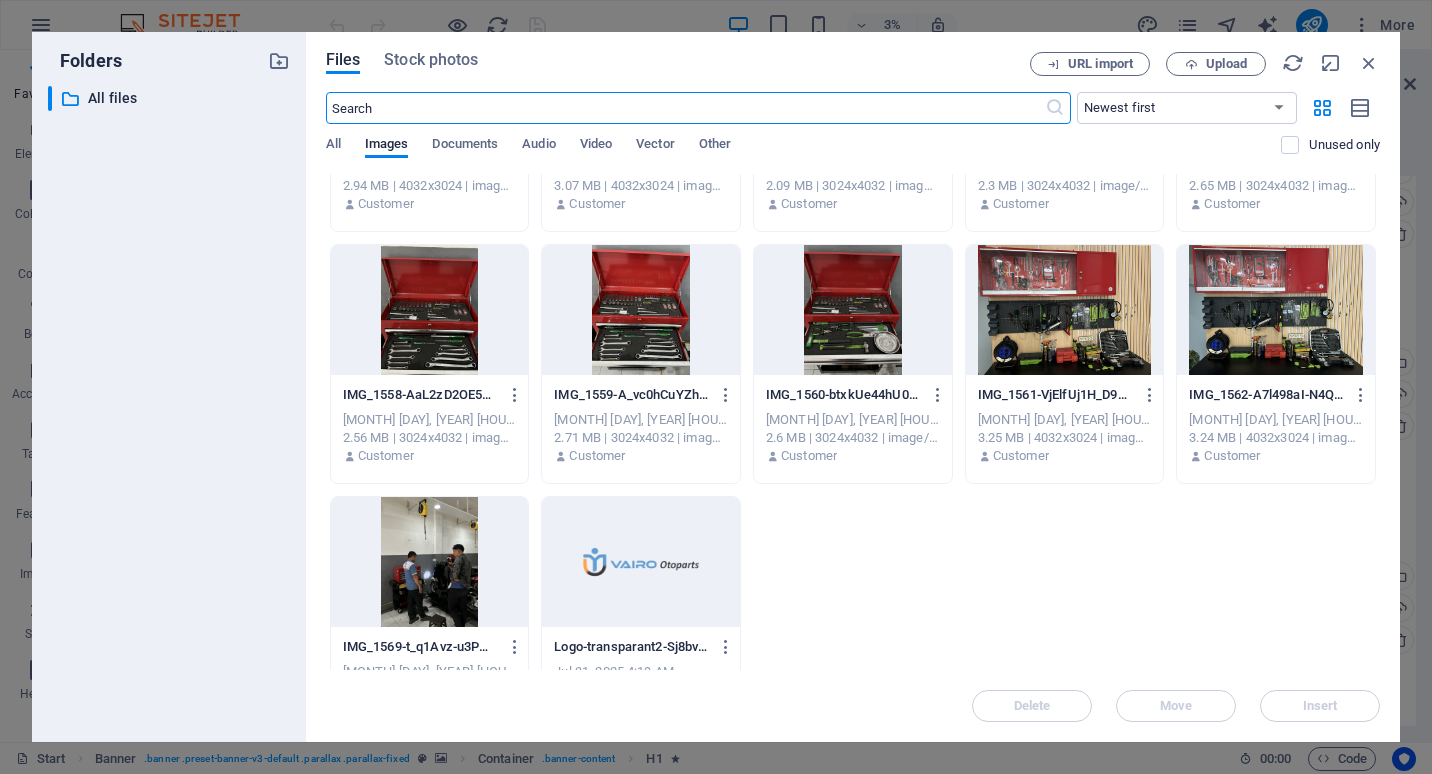 scroll, scrollTop: 752, scrollLeft: 0, axis: vertical 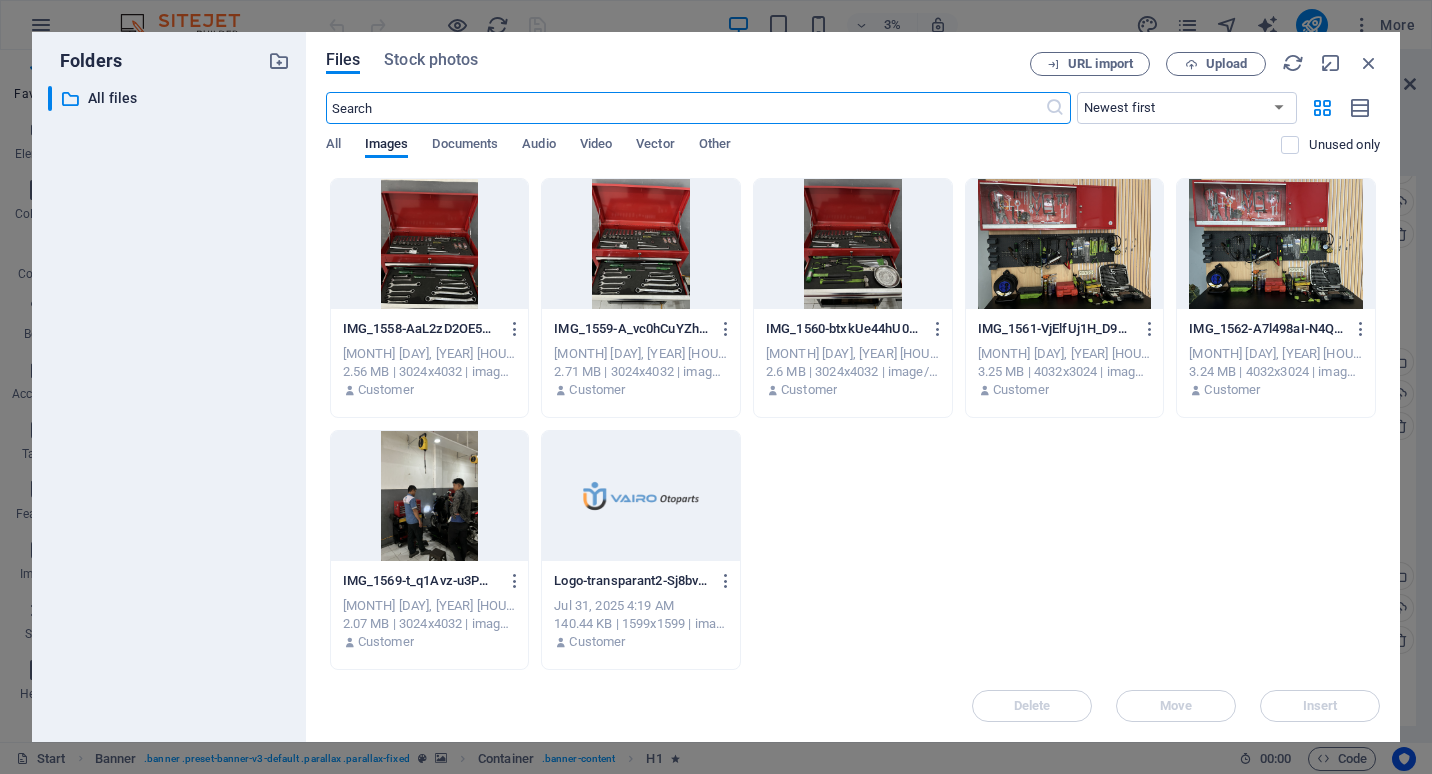 click at bounding box center (641, 496) 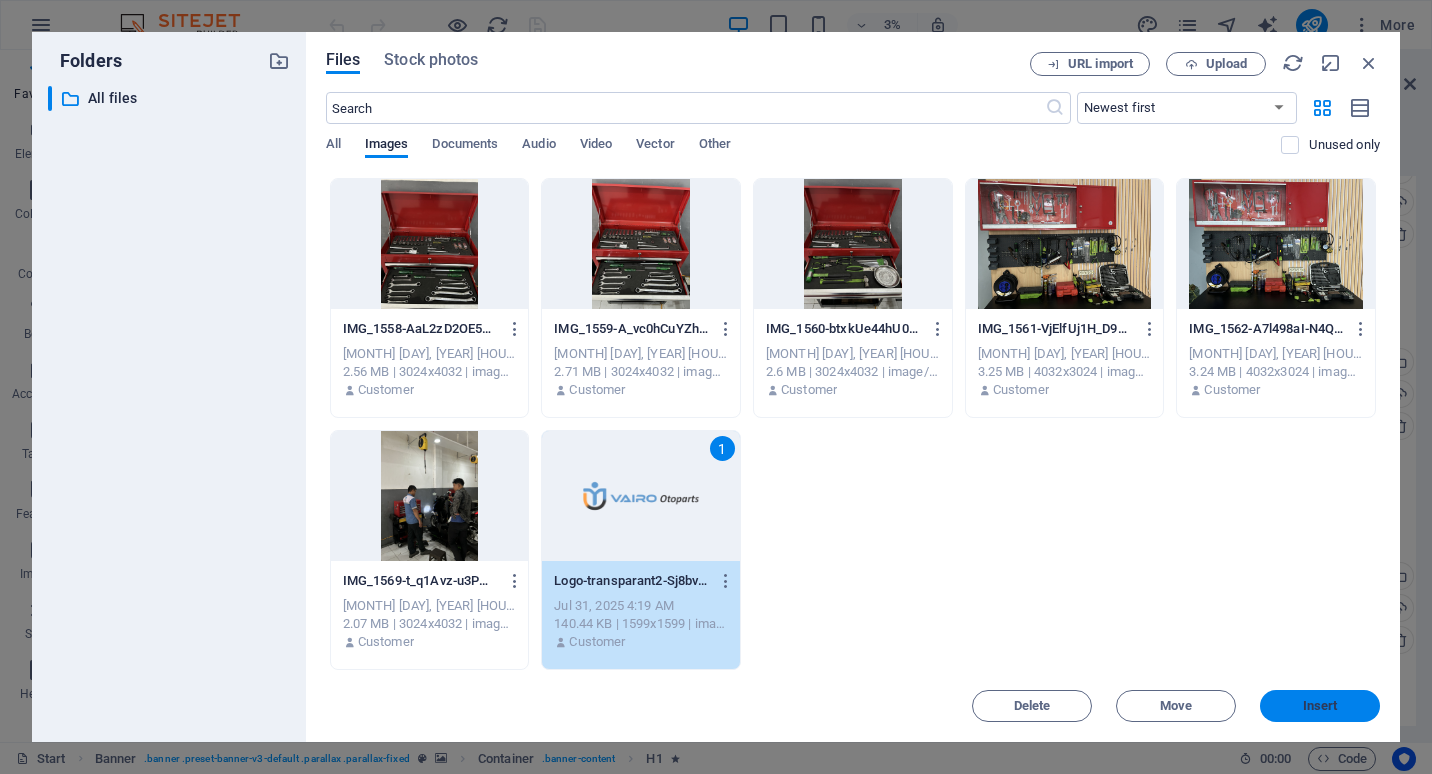 click on "Insert" at bounding box center [1320, 706] 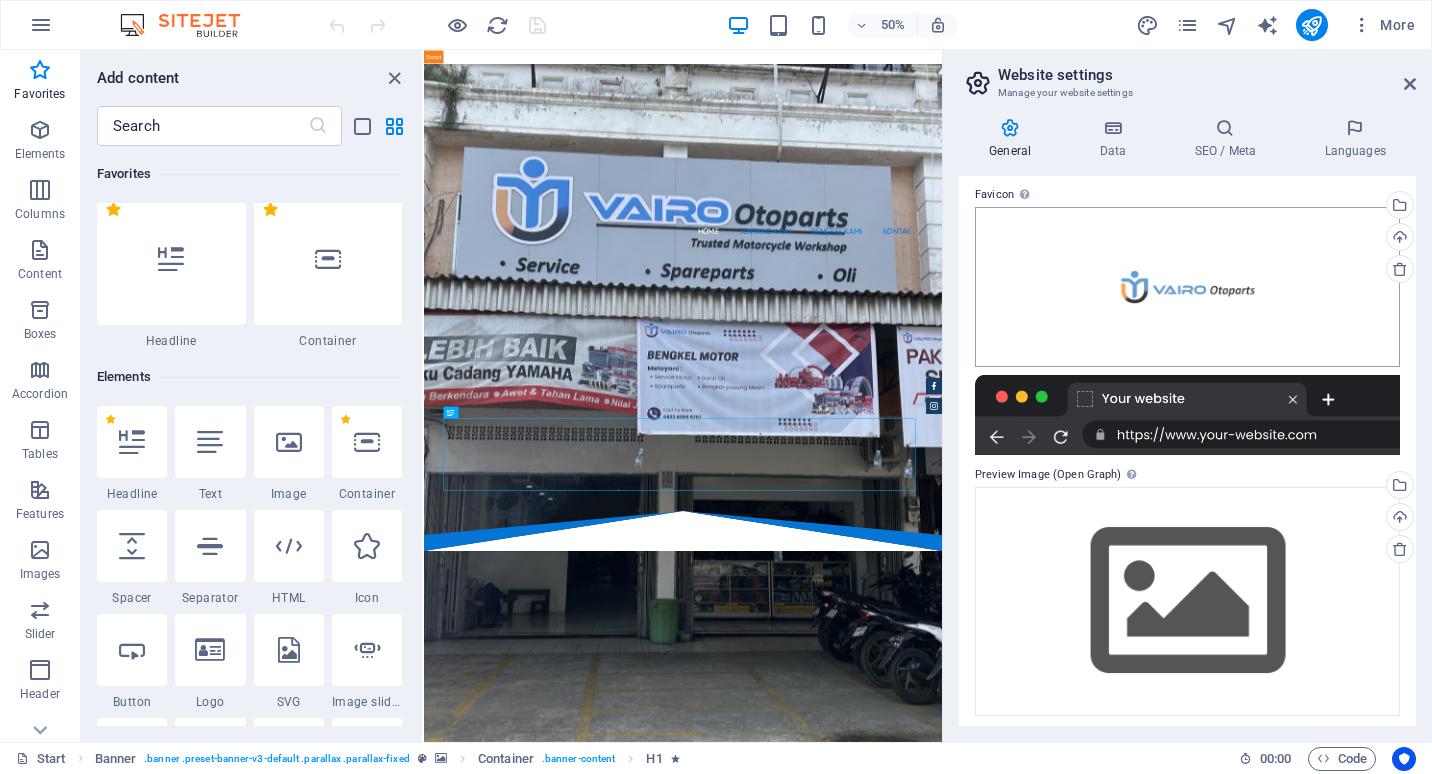 scroll, scrollTop: 263, scrollLeft: 0, axis: vertical 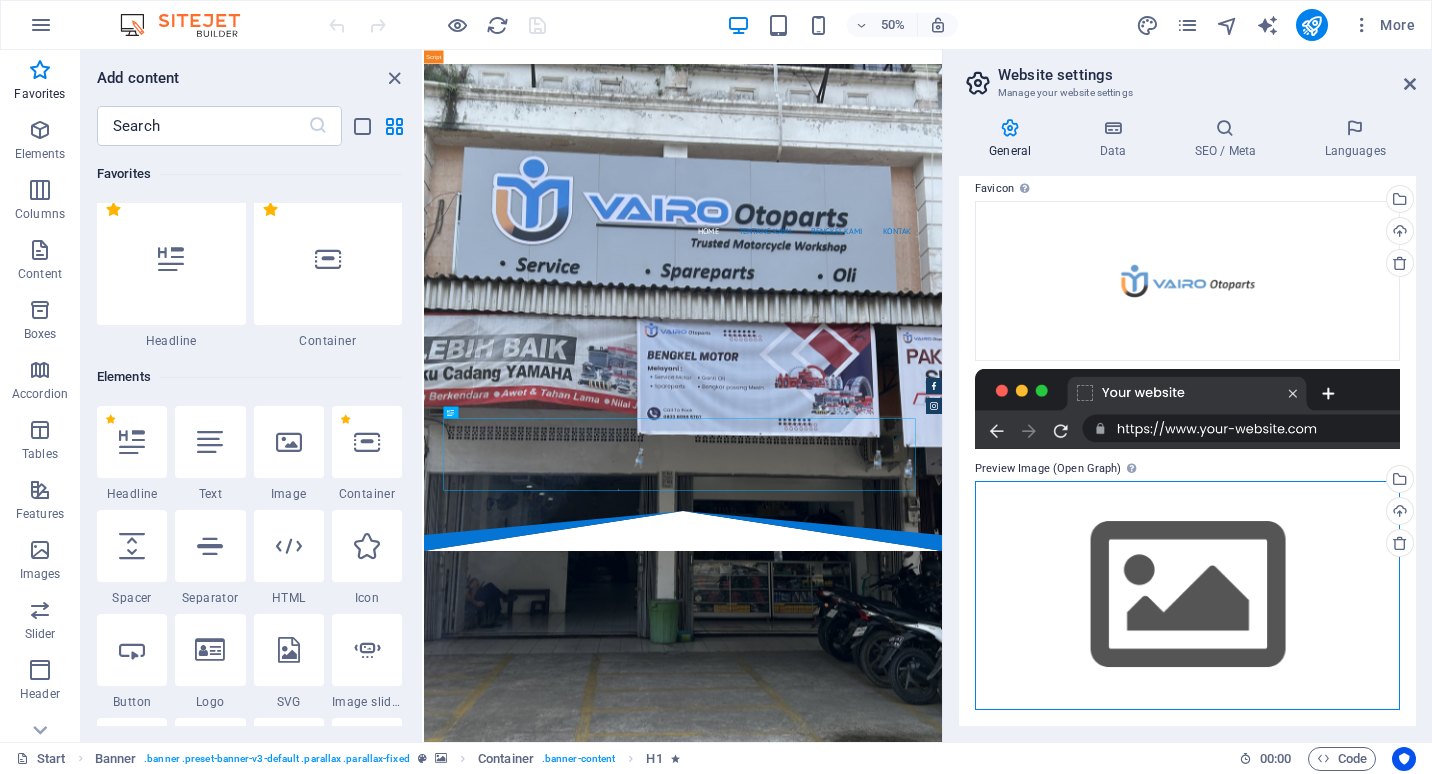 click on "Drag files here, click to choose files or select files from Files or our free stock photos & videos" at bounding box center (1187, 595) 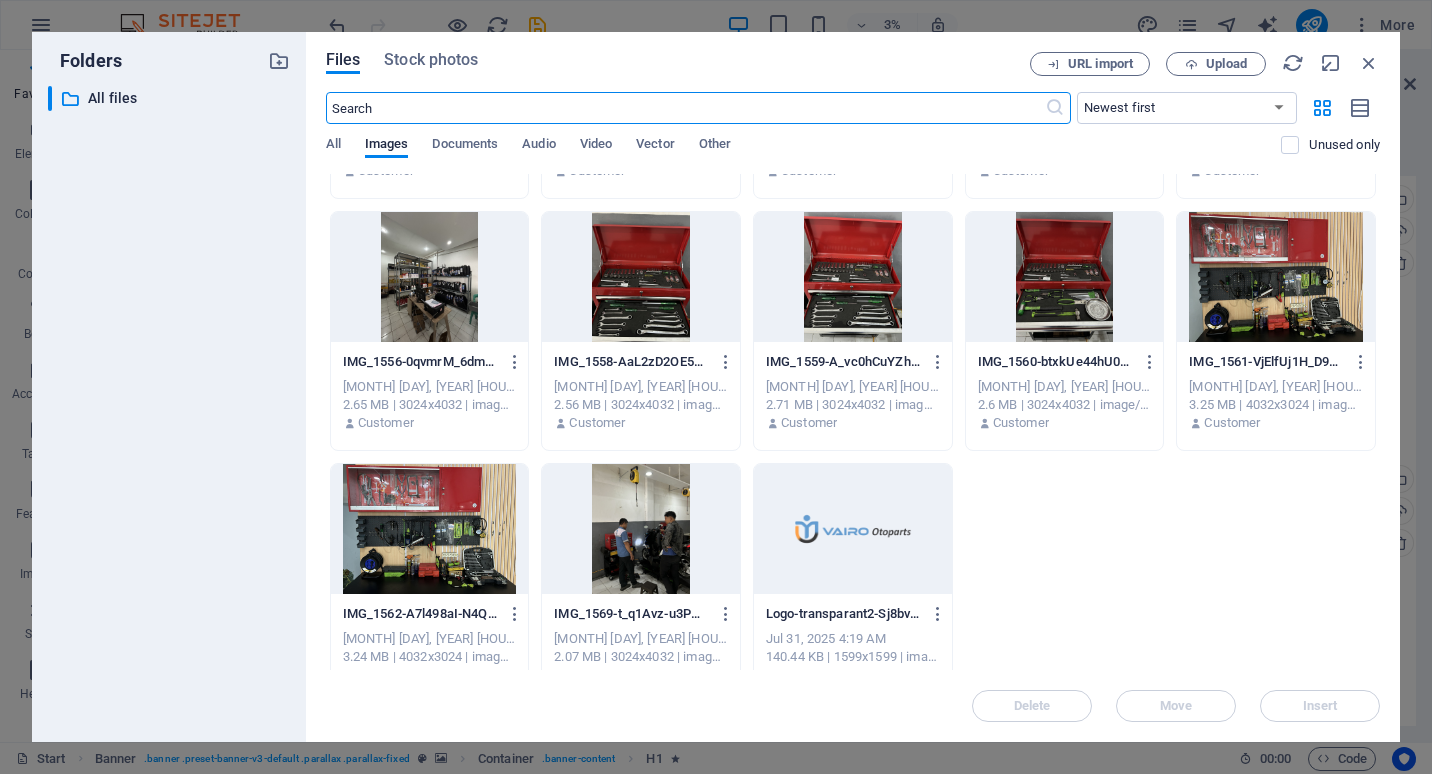 scroll, scrollTop: 752, scrollLeft: 0, axis: vertical 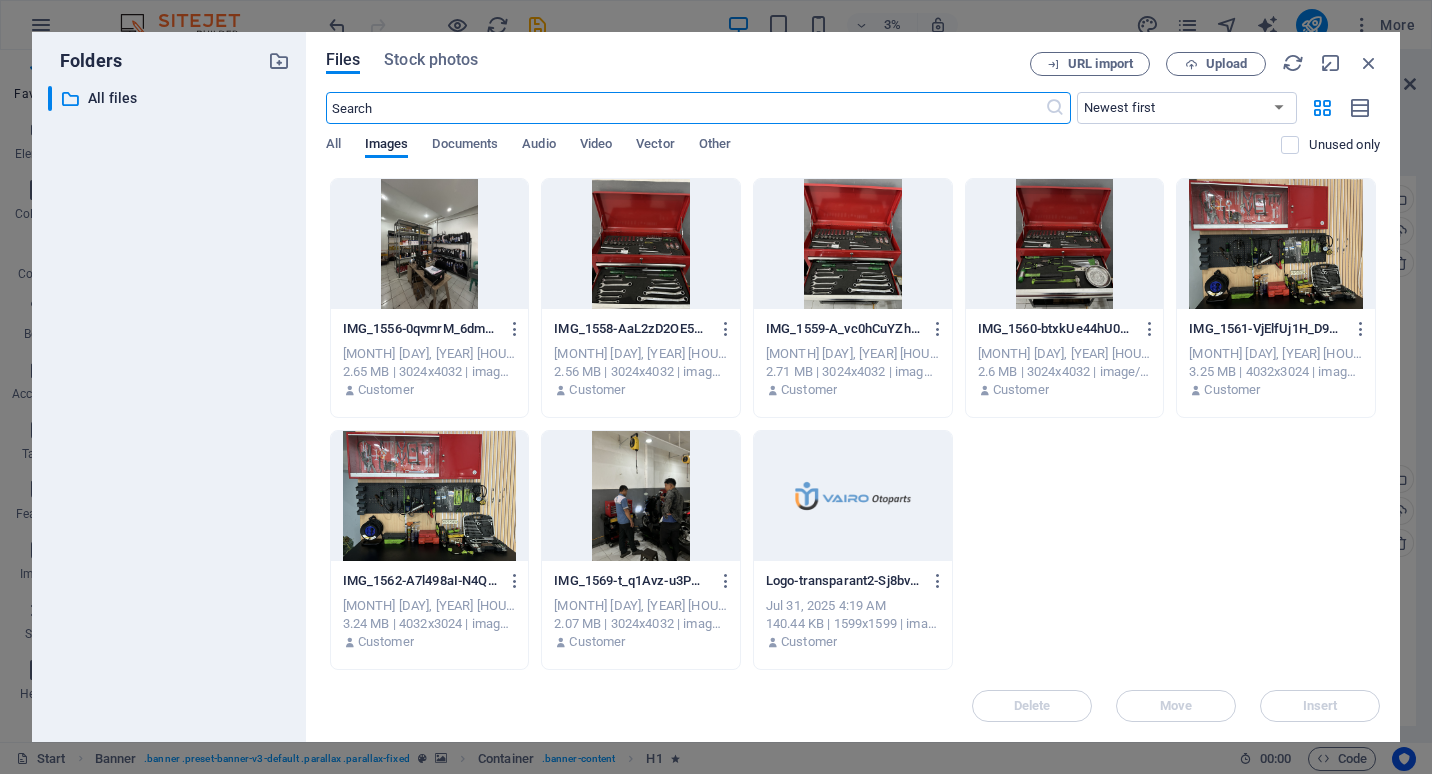 click at bounding box center (853, 496) 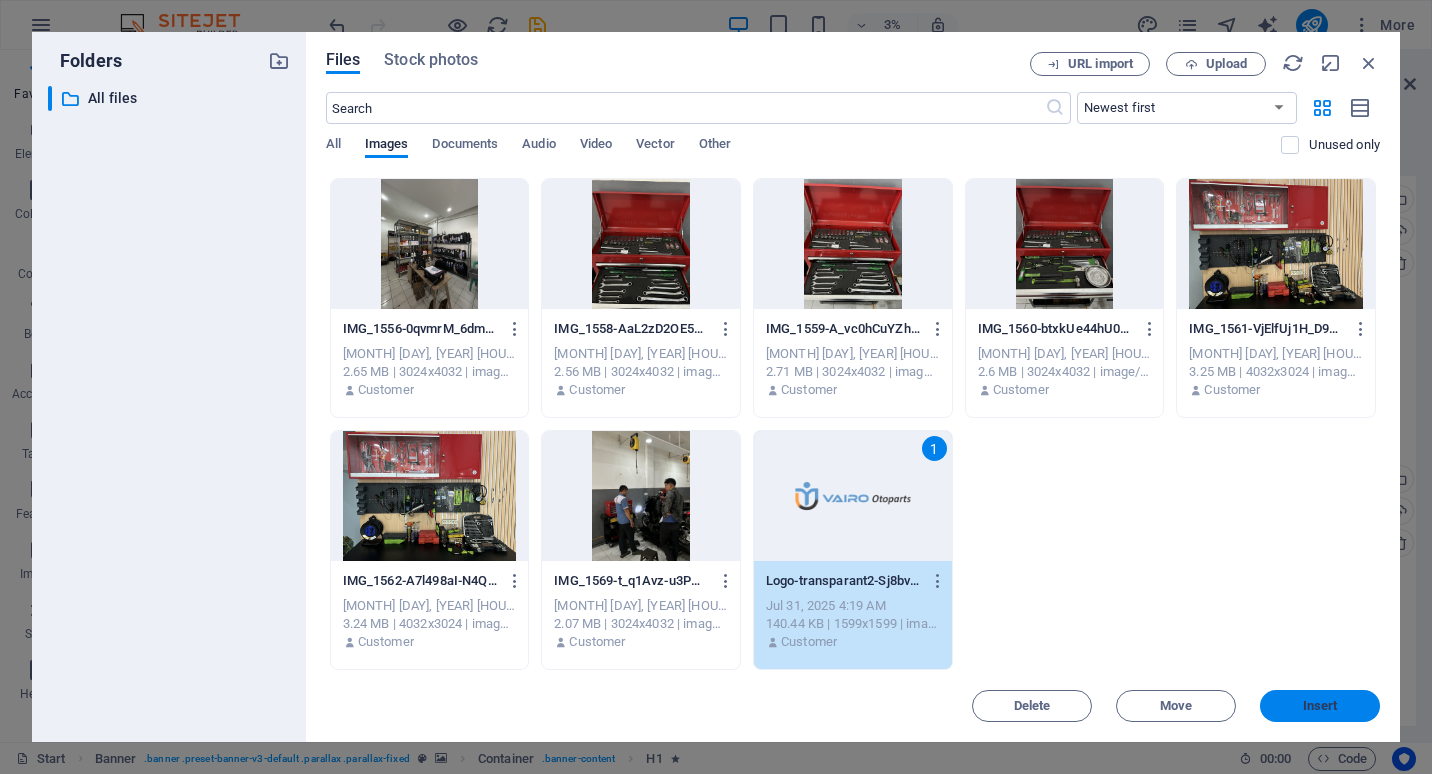 click on "Insert" at bounding box center (1320, 706) 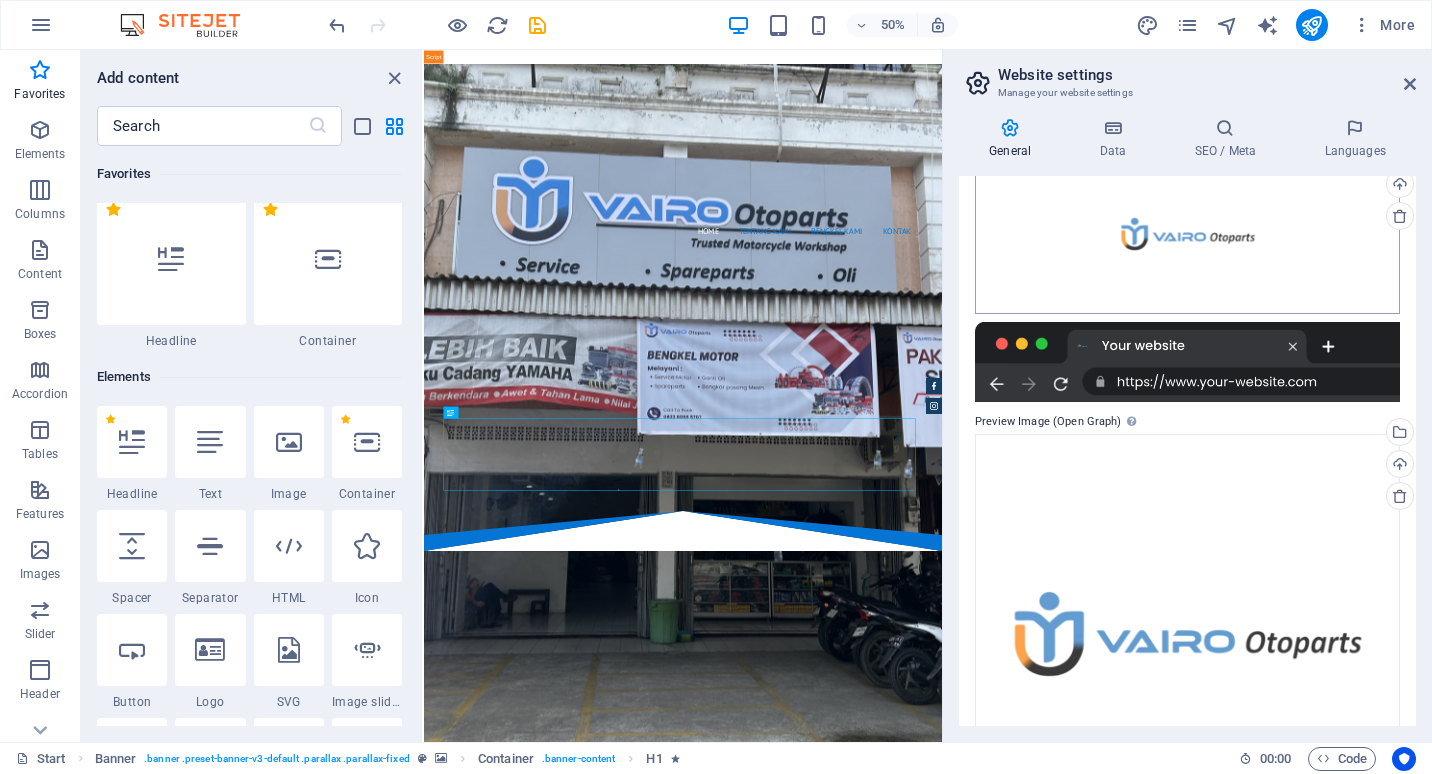 scroll, scrollTop: 433, scrollLeft: 0, axis: vertical 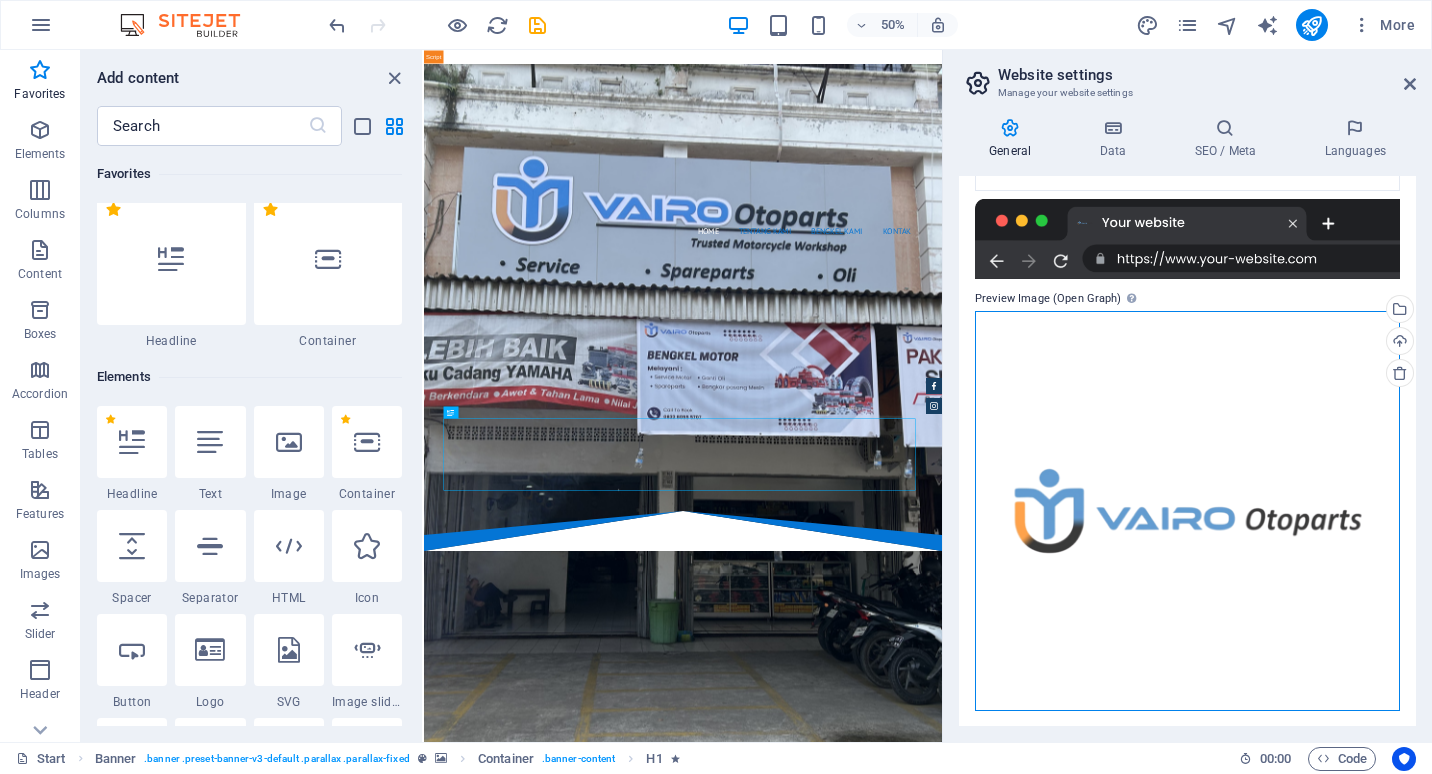 click on "Drag files here, click to choose files or select files from Files or our free stock photos & videos" at bounding box center [1187, 511] 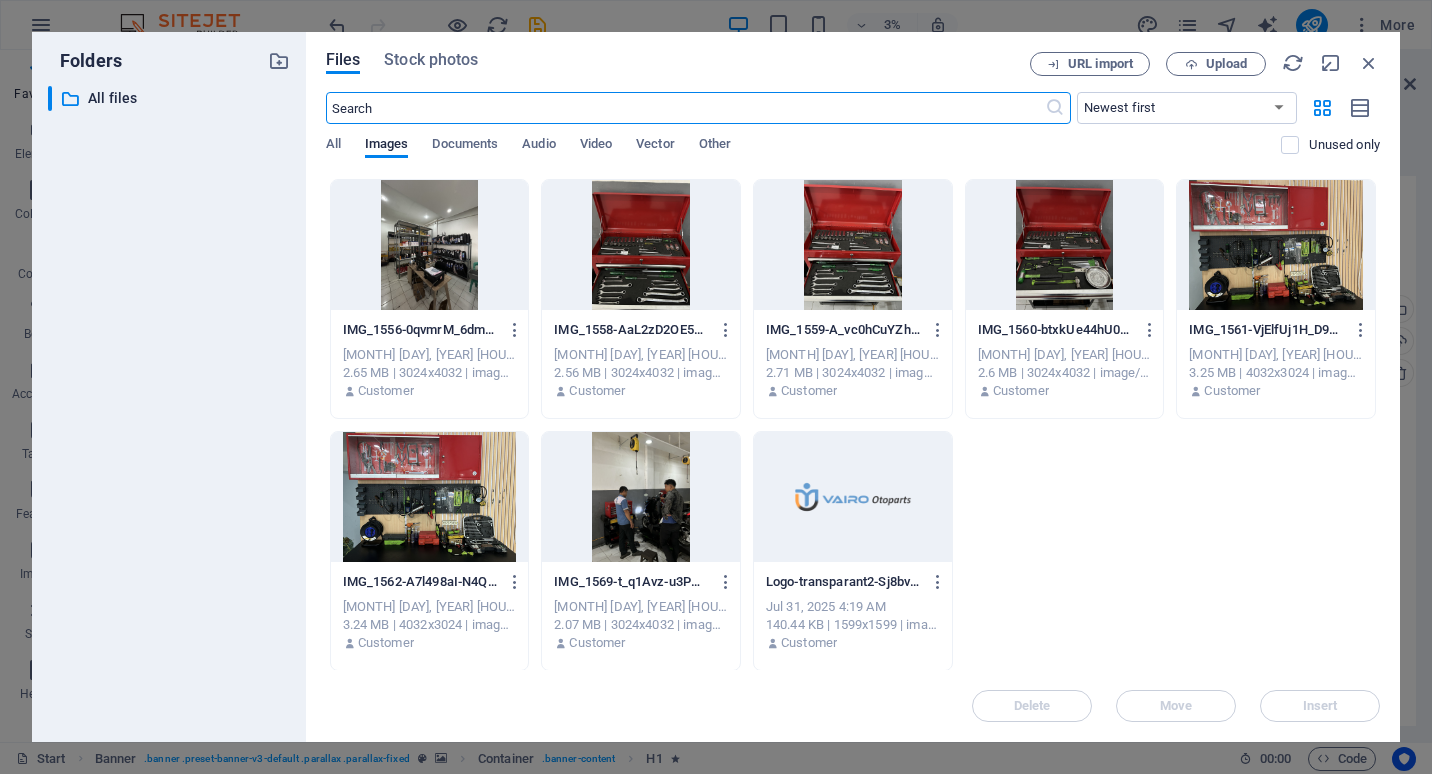 scroll, scrollTop: 752, scrollLeft: 0, axis: vertical 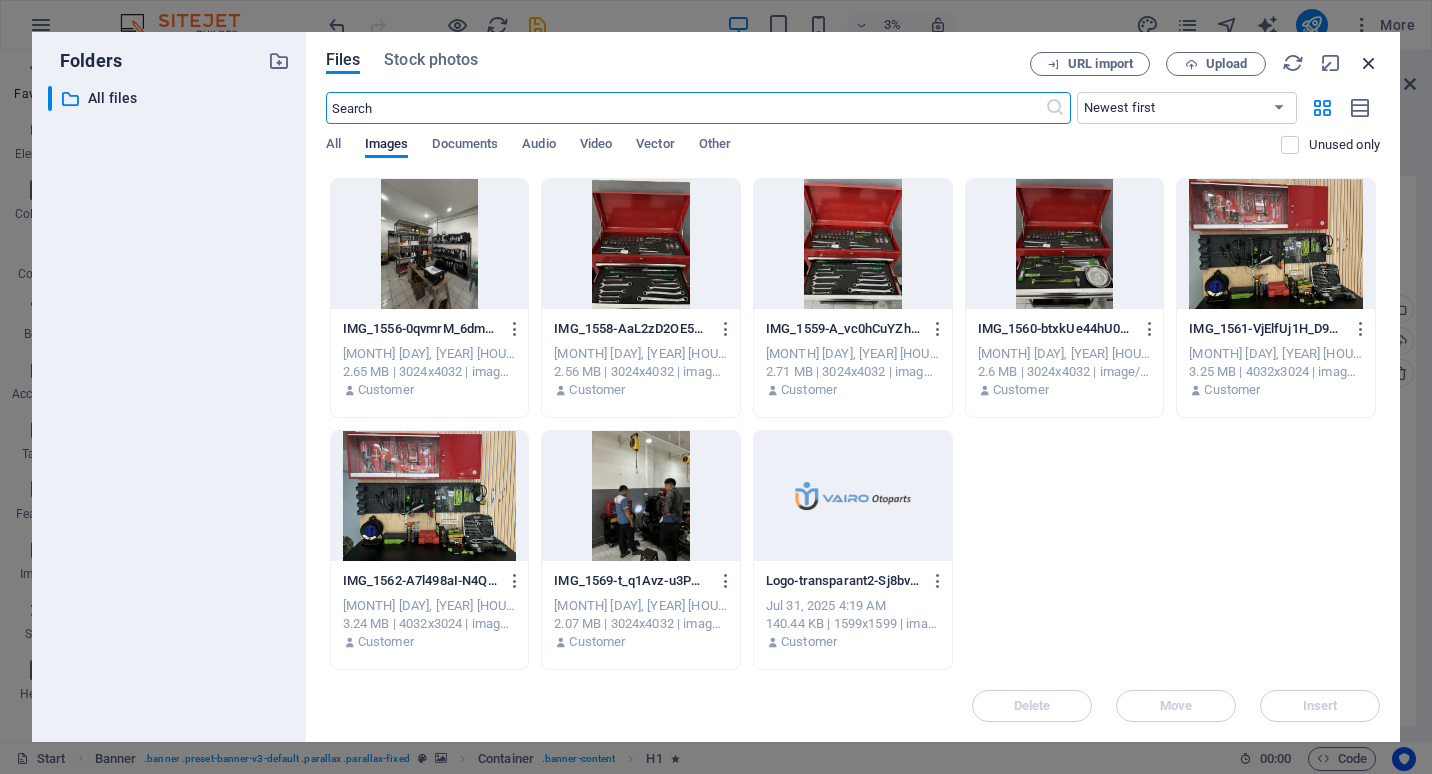 click at bounding box center (1369, 63) 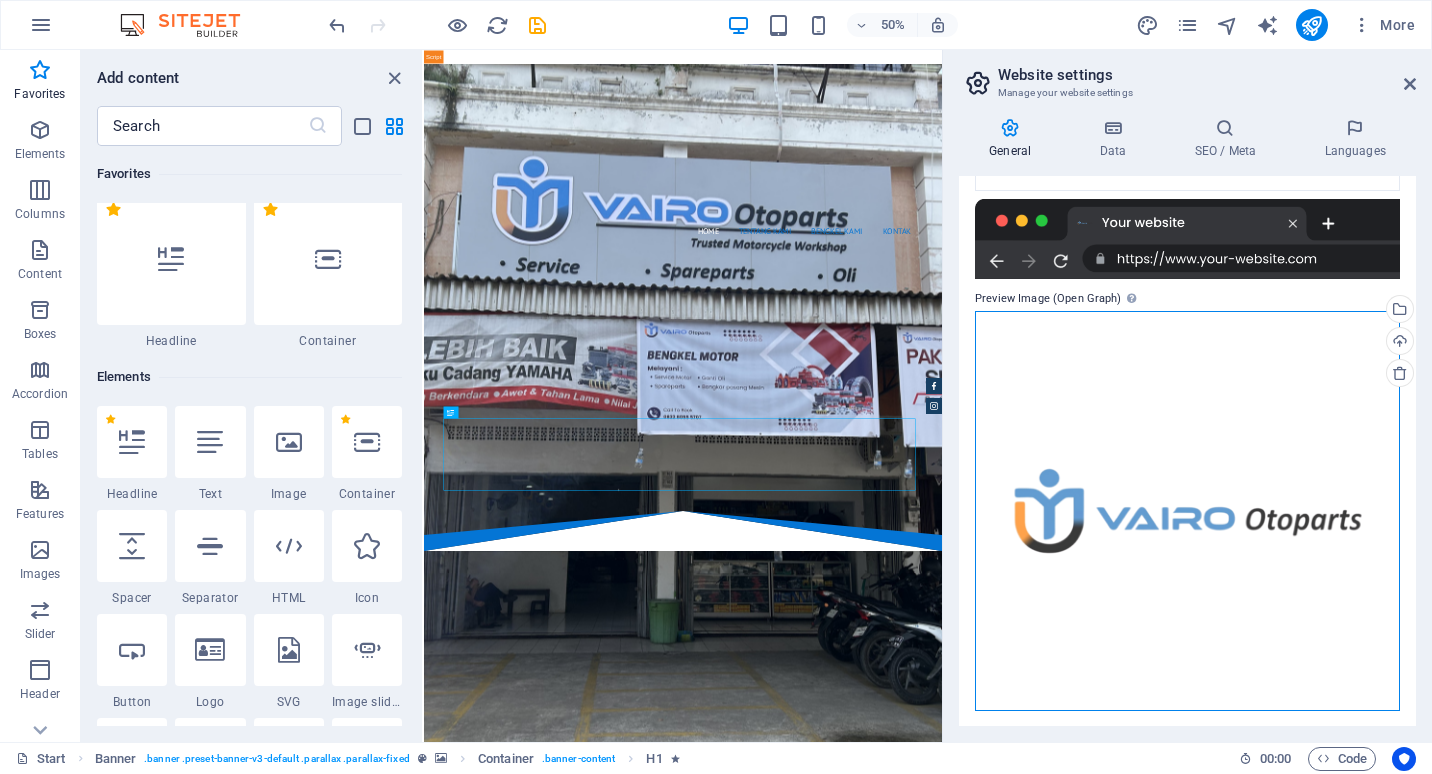 click on "Drag files here, click to choose files or select files from Files or our free stock photos & videos" at bounding box center [1187, 511] 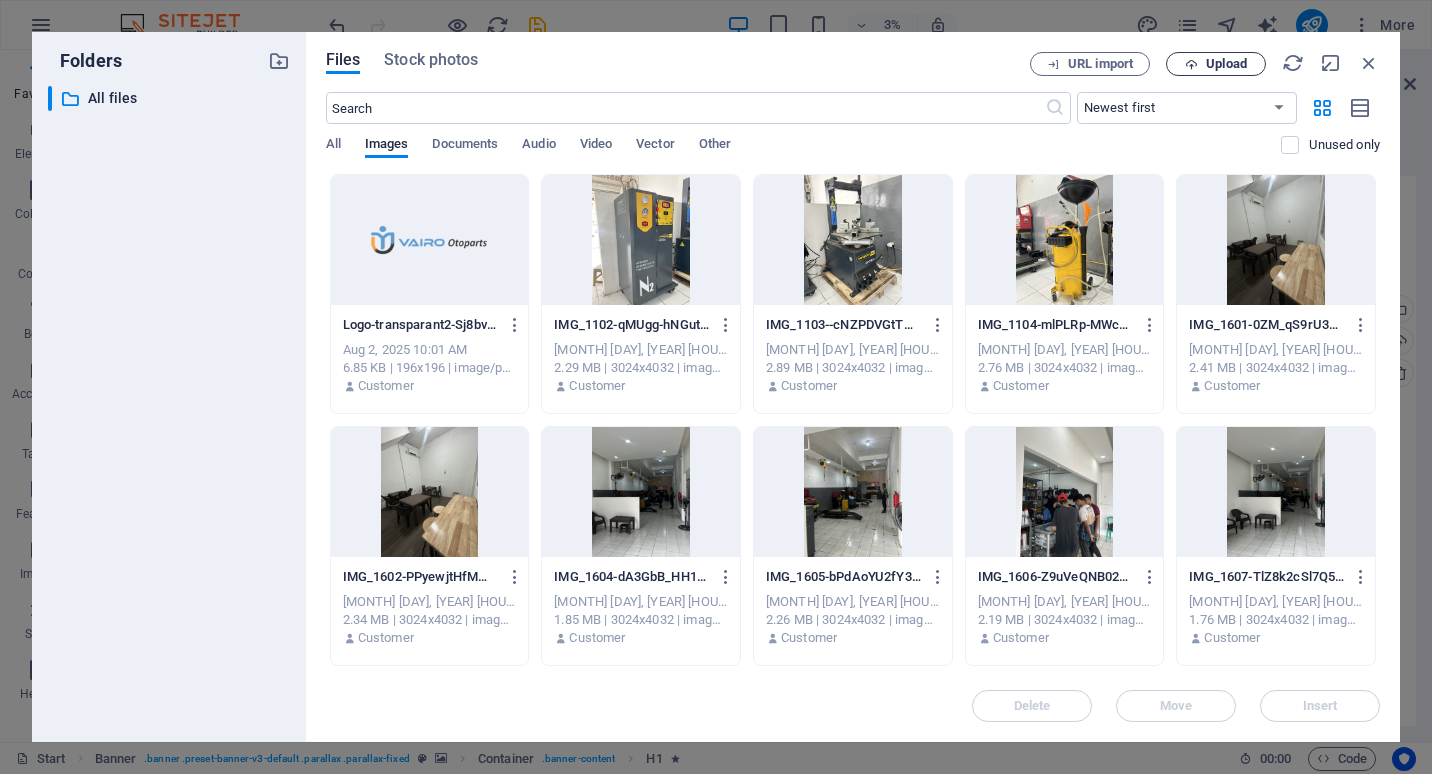 click on "Upload" at bounding box center [1216, 64] 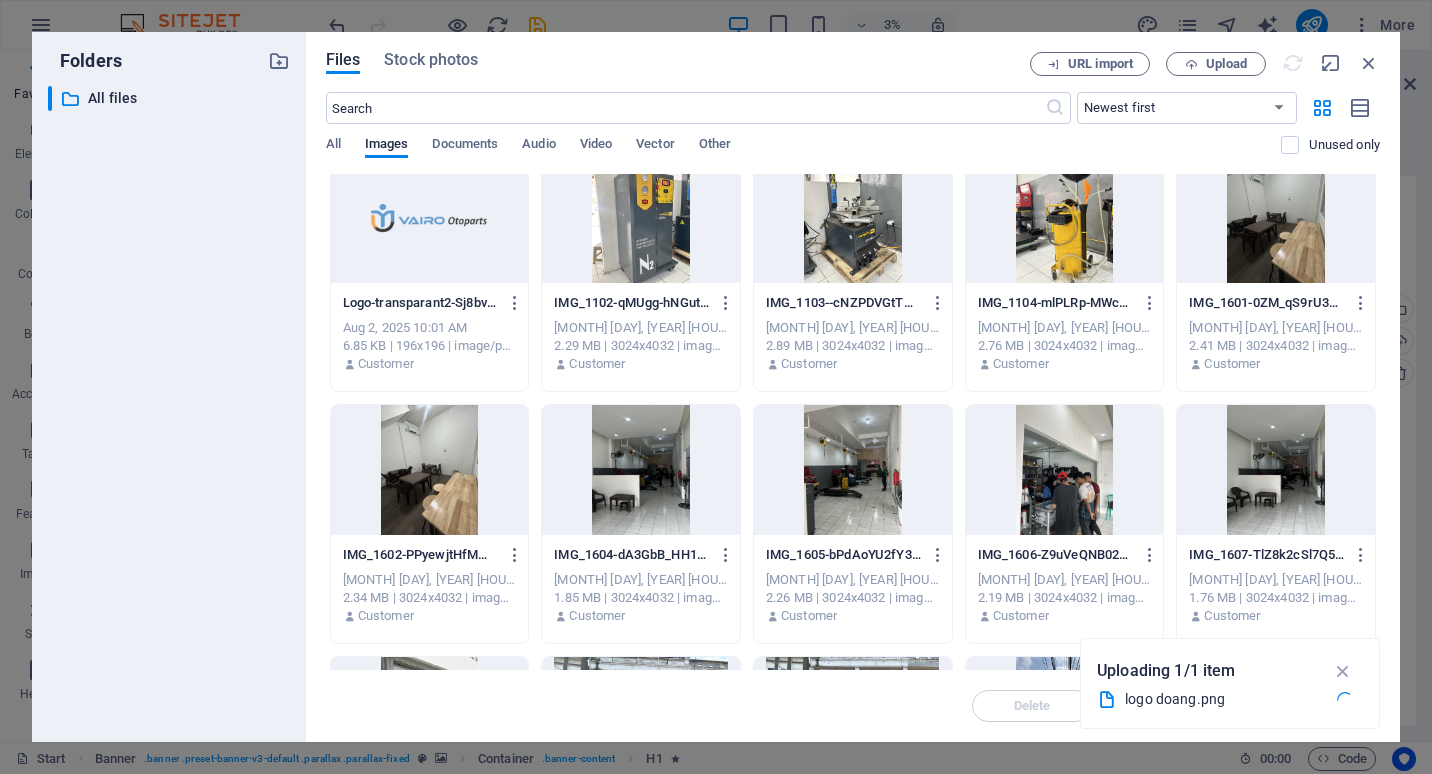 scroll, scrollTop: 0, scrollLeft: 0, axis: both 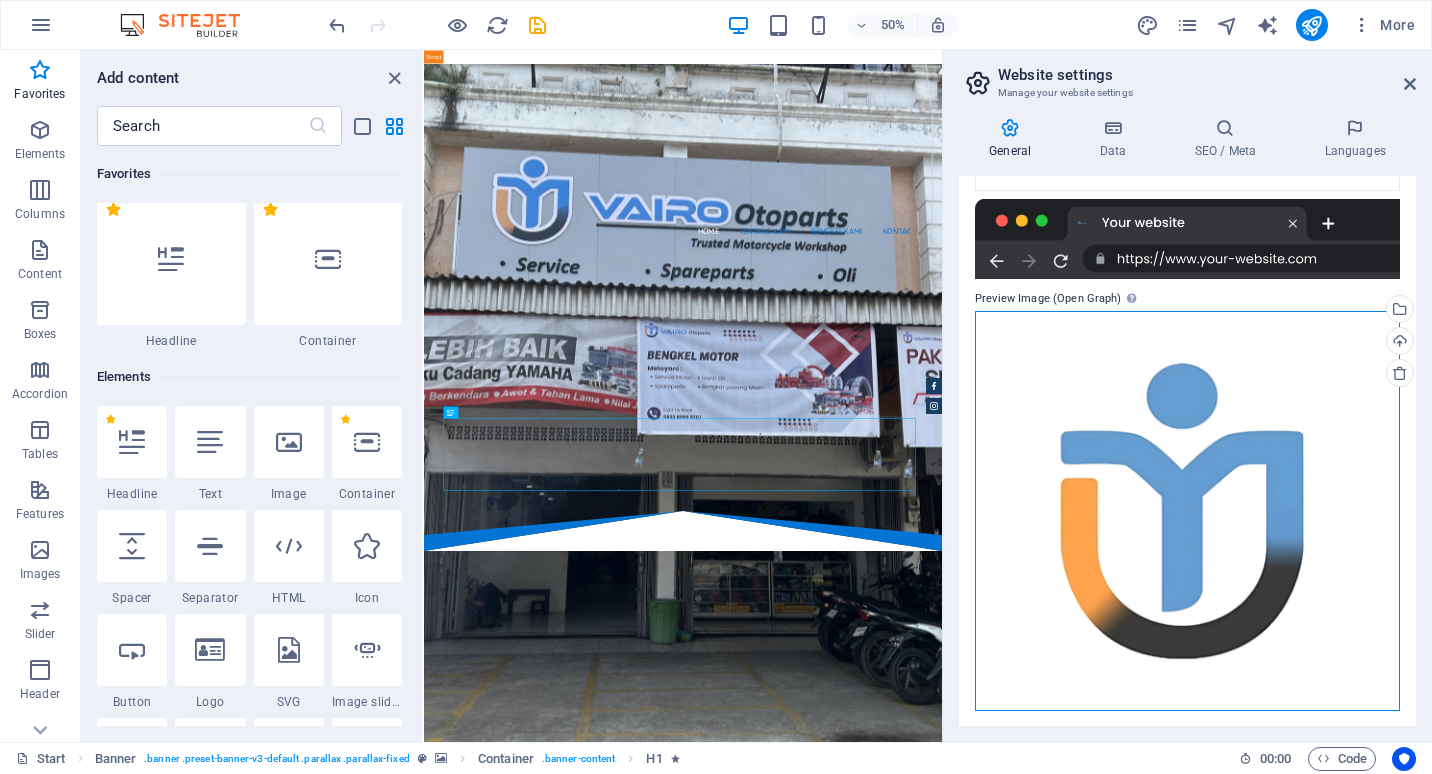click on "Drag files here, click to choose files or select files from Files or our free stock photos & videos" at bounding box center (1187, 511) 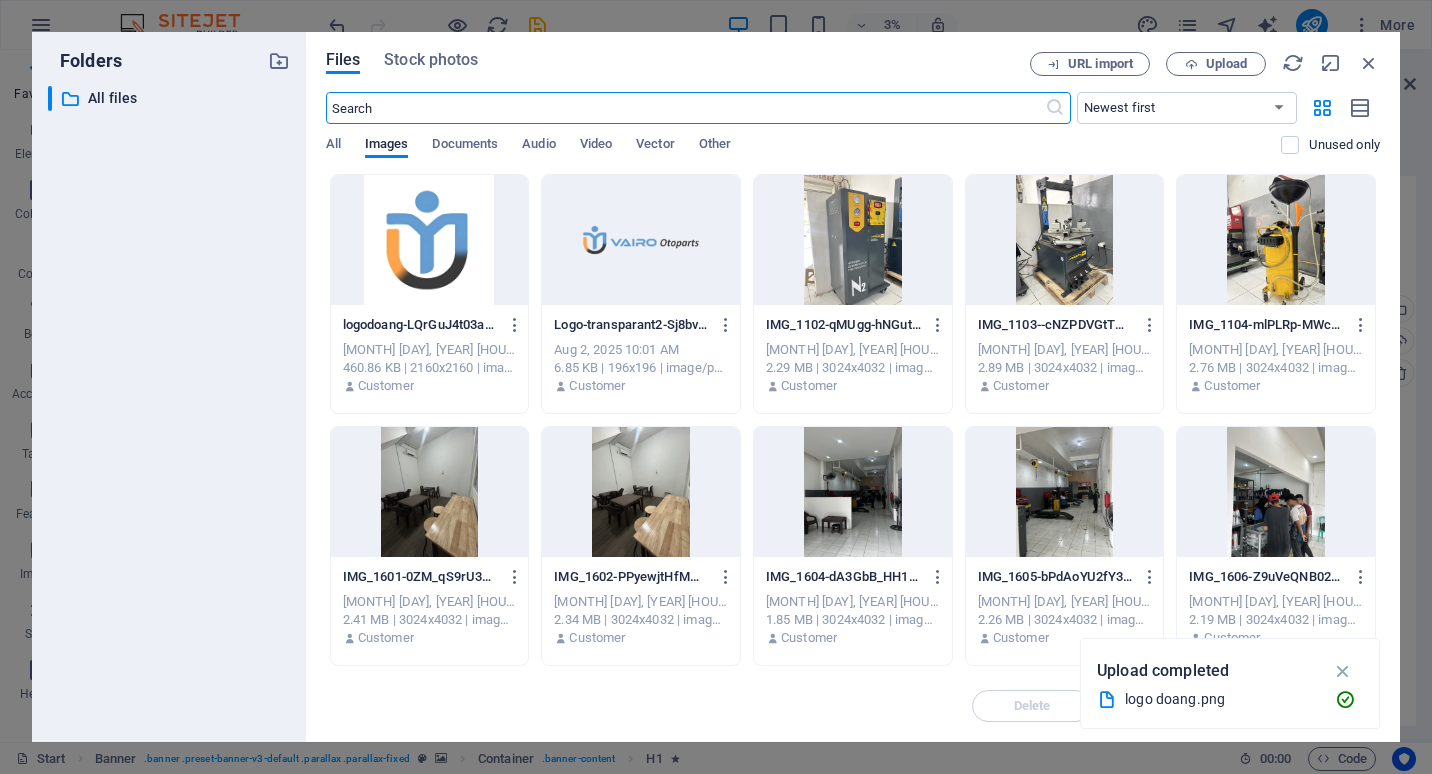 click at bounding box center [430, 240] 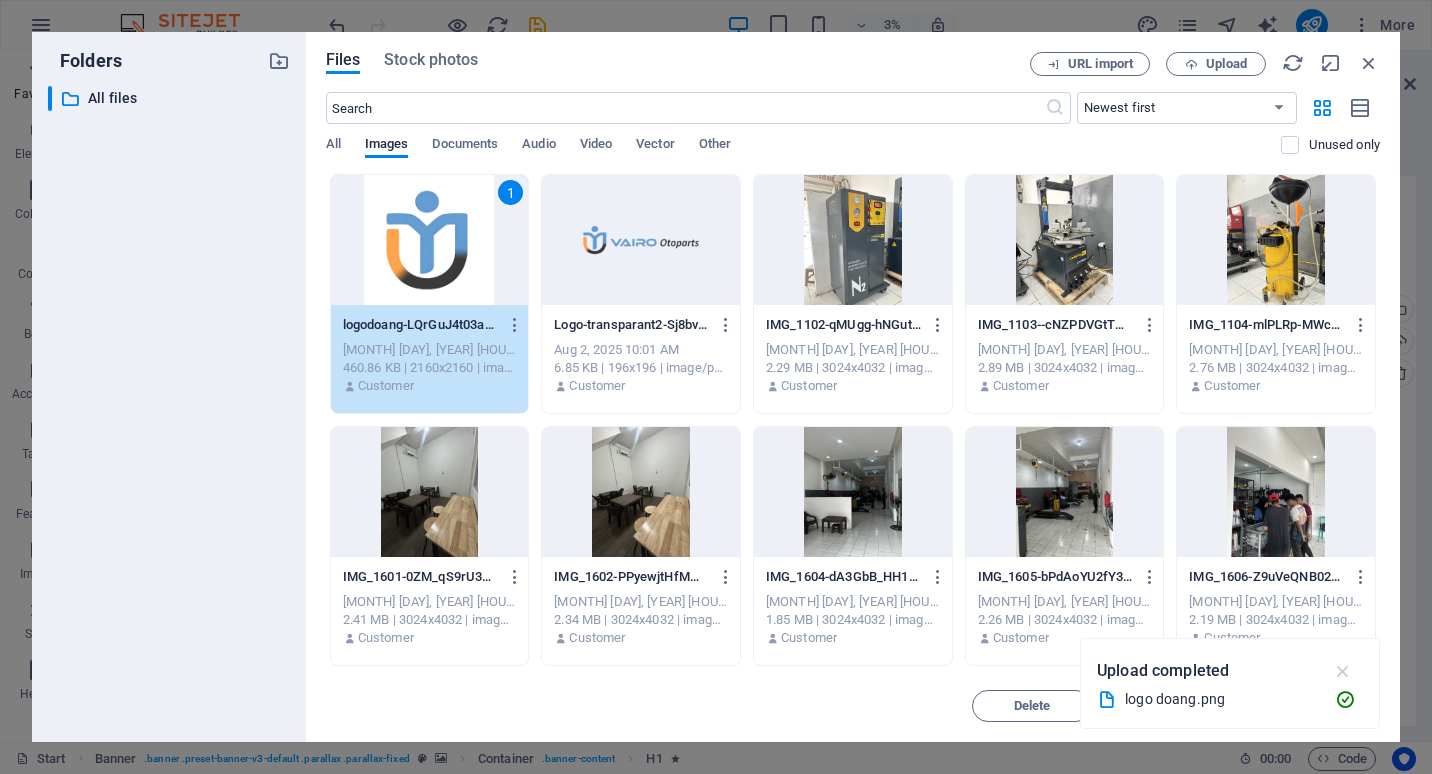 click at bounding box center [1343, 671] 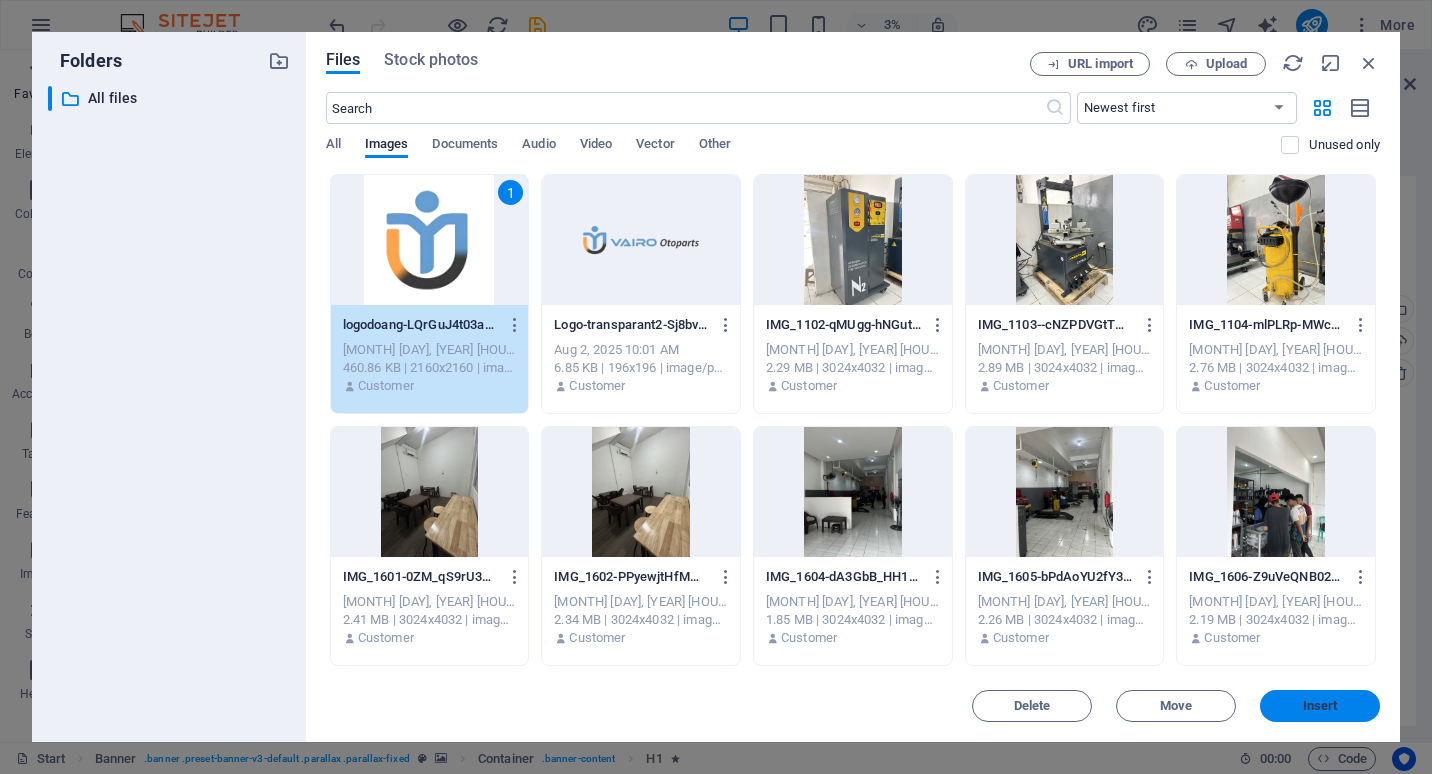 click on "Insert" at bounding box center [1320, 706] 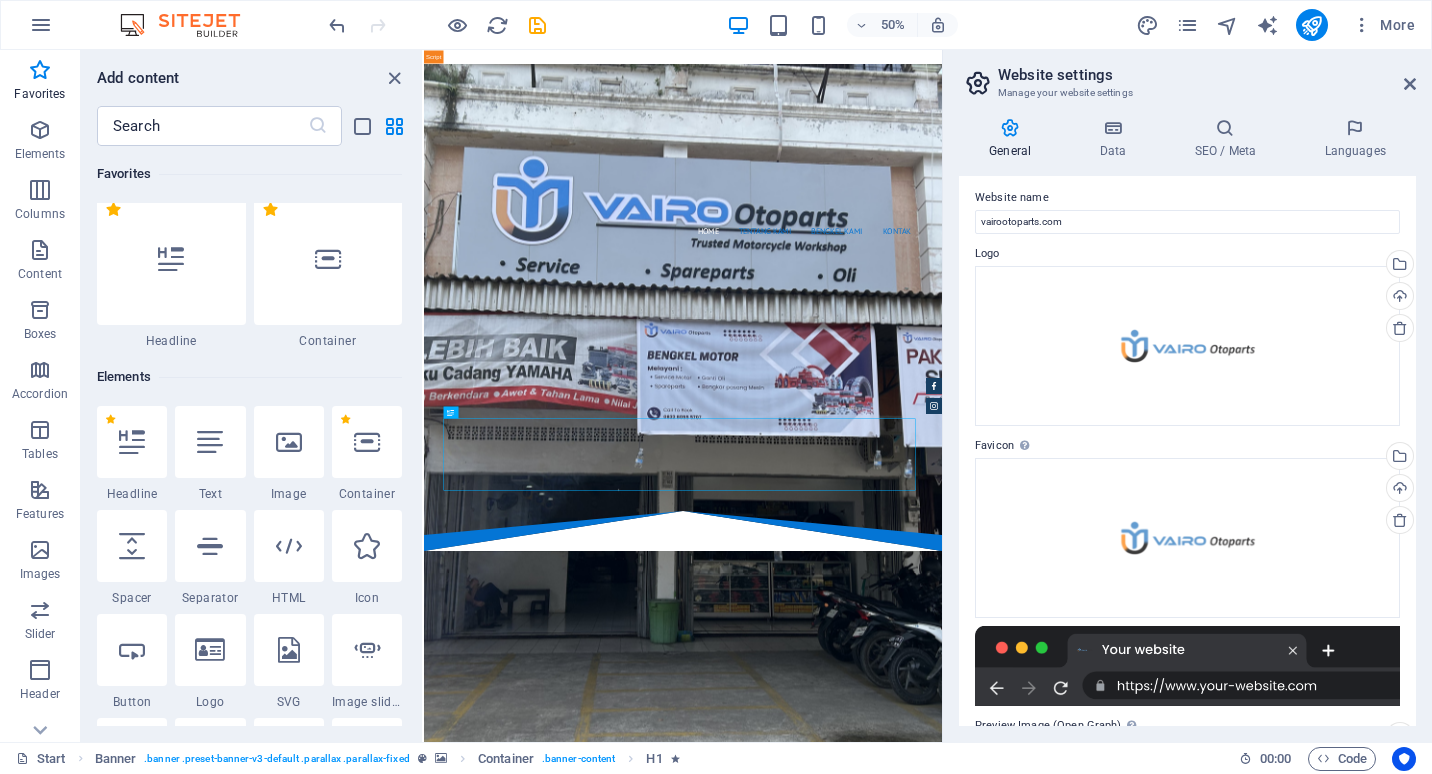 scroll, scrollTop: 0, scrollLeft: 0, axis: both 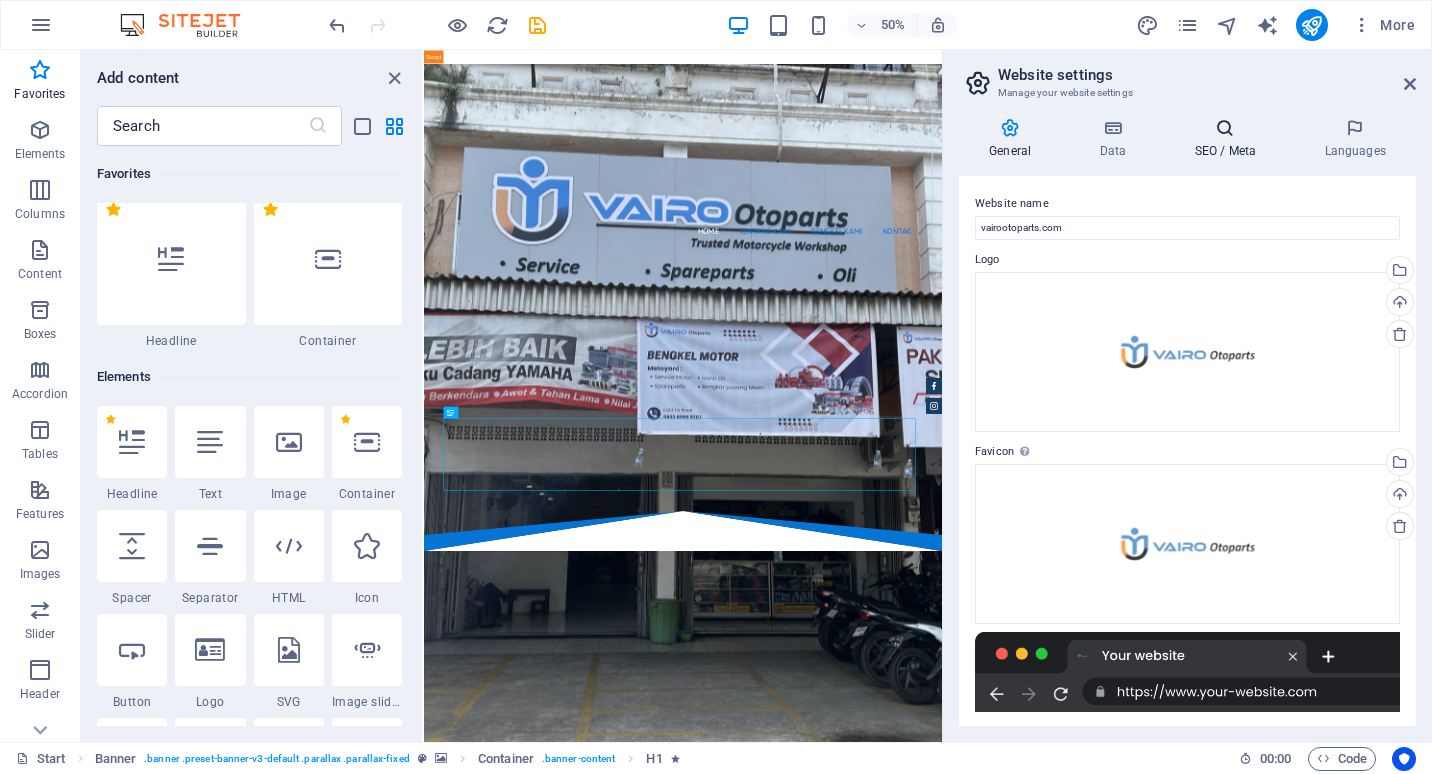 click on "SEO / Meta" at bounding box center (1229, 139) 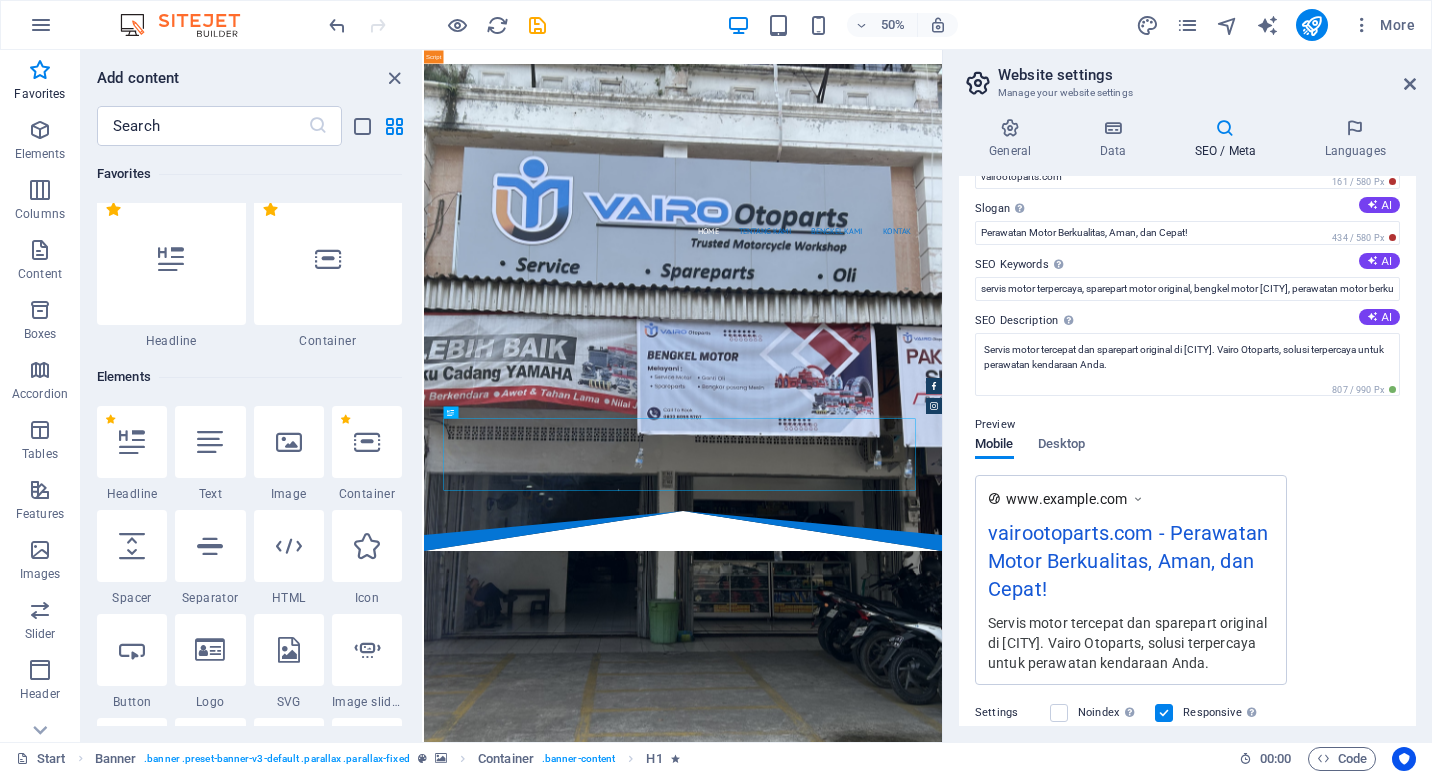 scroll, scrollTop: 1, scrollLeft: 0, axis: vertical 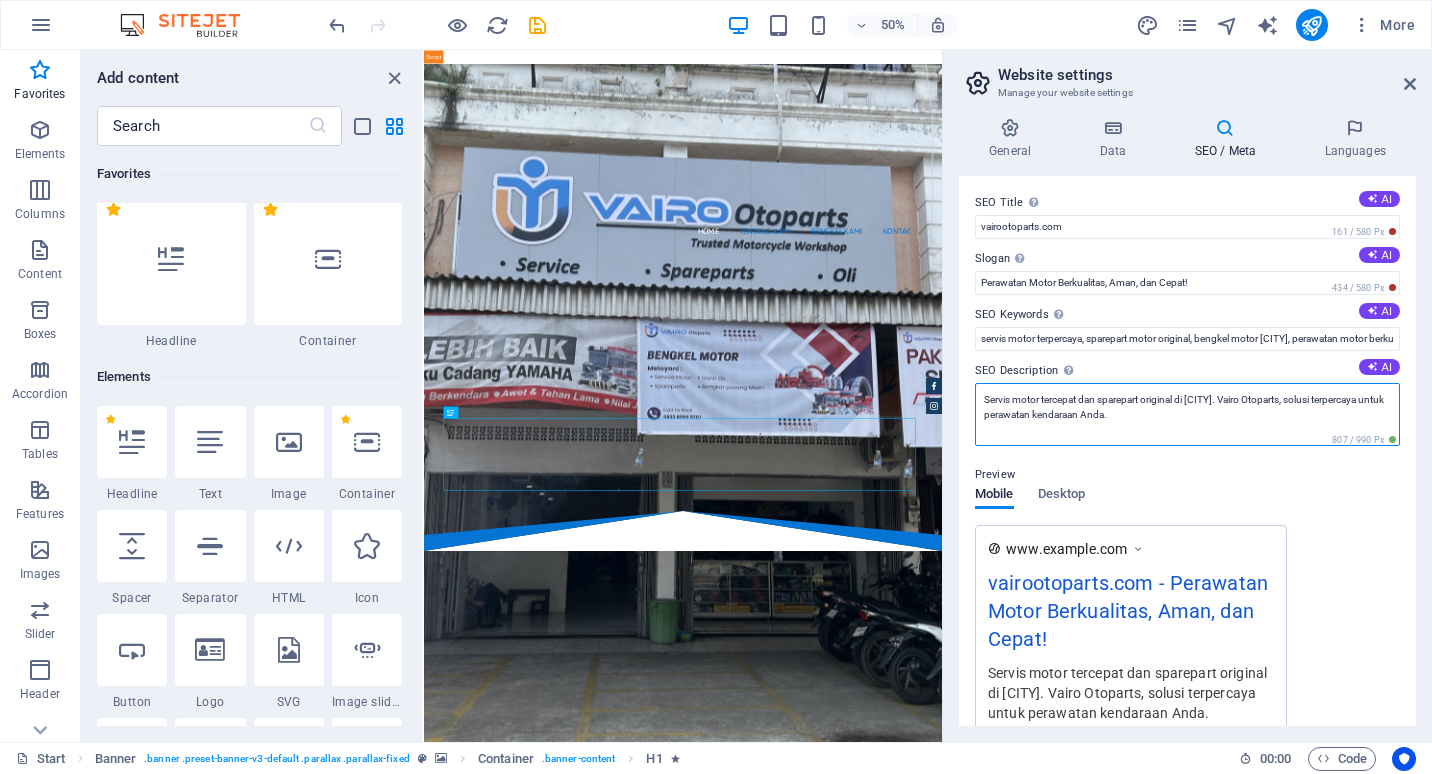 click on "Vairo Otoparts, solusi terpercaya untuk perawatan kendaraan Anda di [CITY]." at bounding box center (1187, 414) 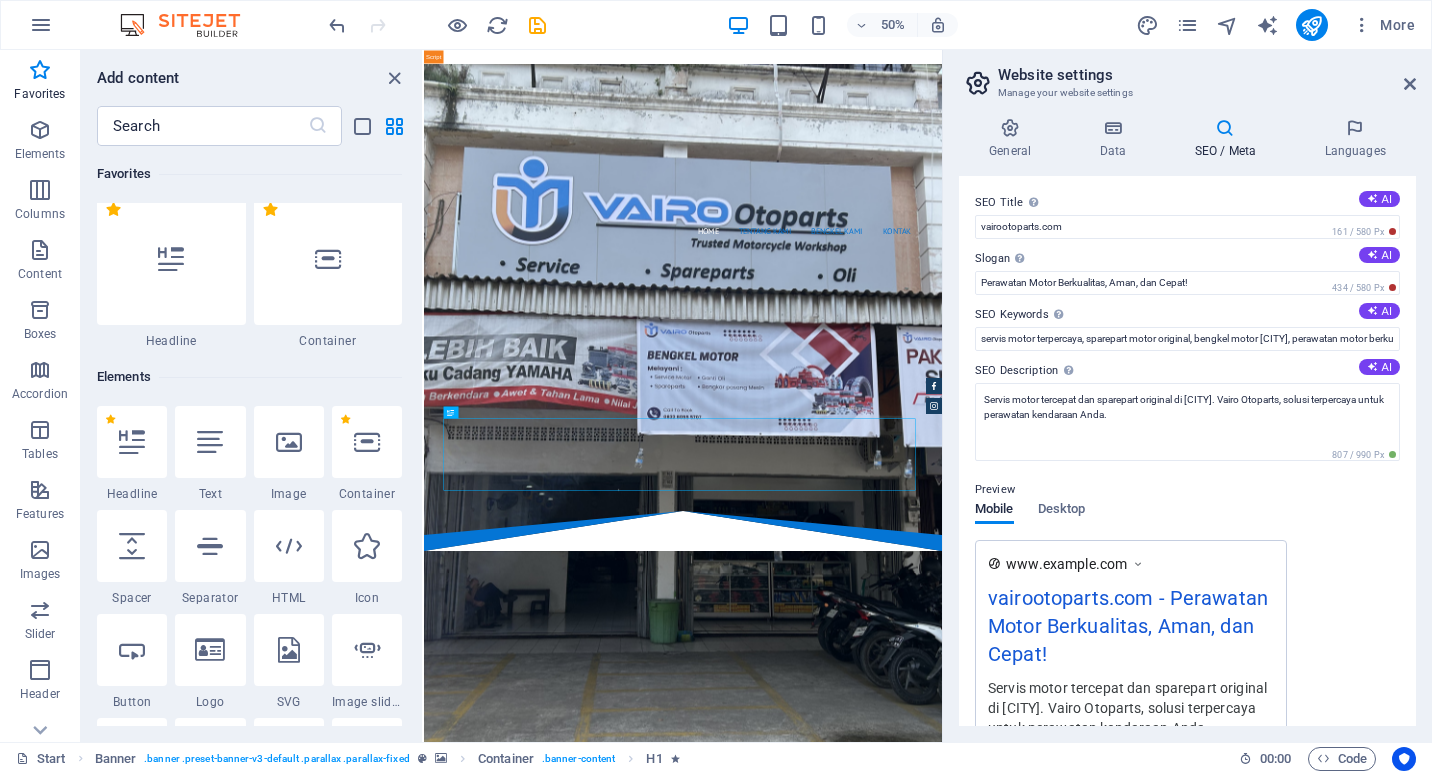 click on "Preview Mobile Desktop www.example.com vairootoparts.com - Perawatan Motor Berkualitas, Aman, dan Cepat! Servis motor tercepat dan sparepart original di Palembang. Vairo Otoparts, solusi terpercaya untuk perawatan kendaraan Anda." at bounding box center (1187, 606) 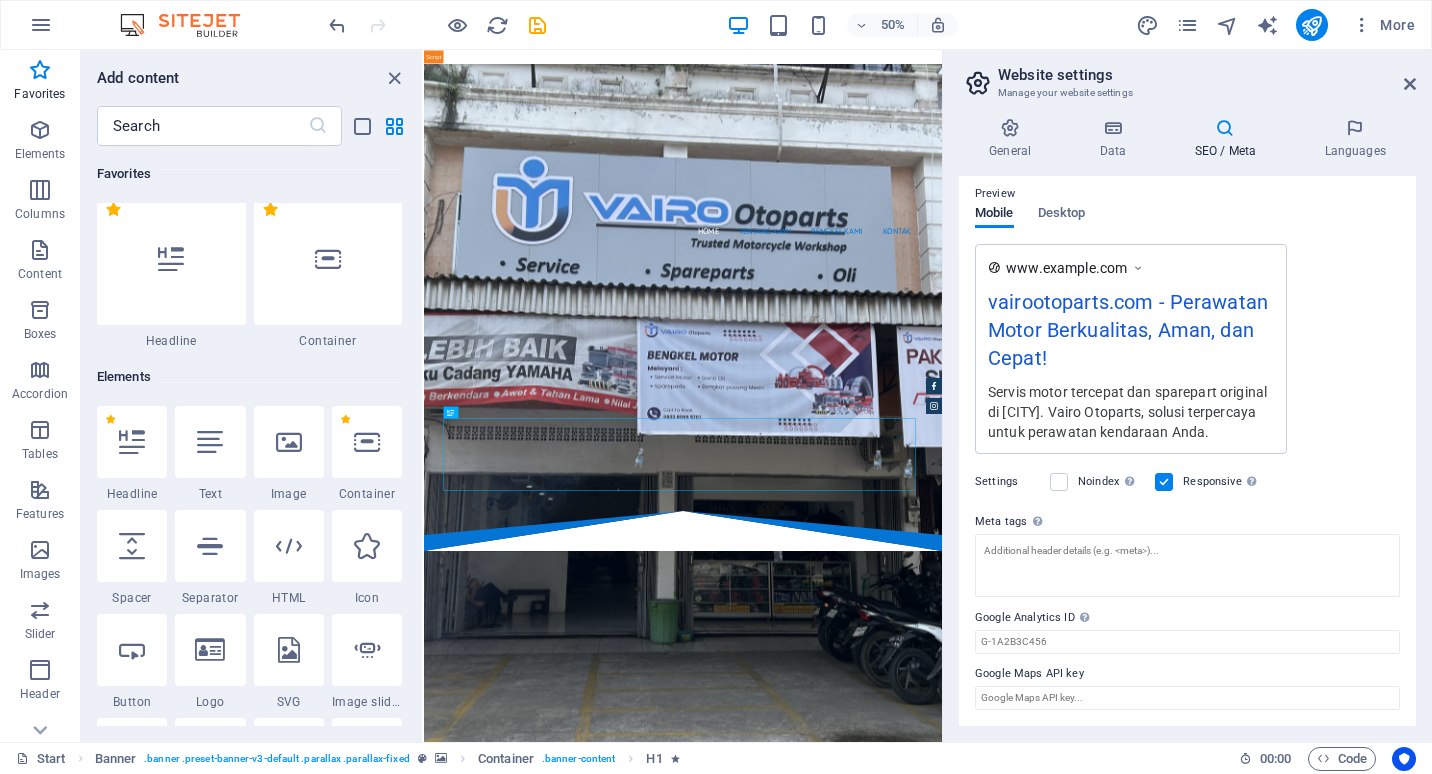 scroll, scrollTop: 0, scrollLeft: 0, axis: both 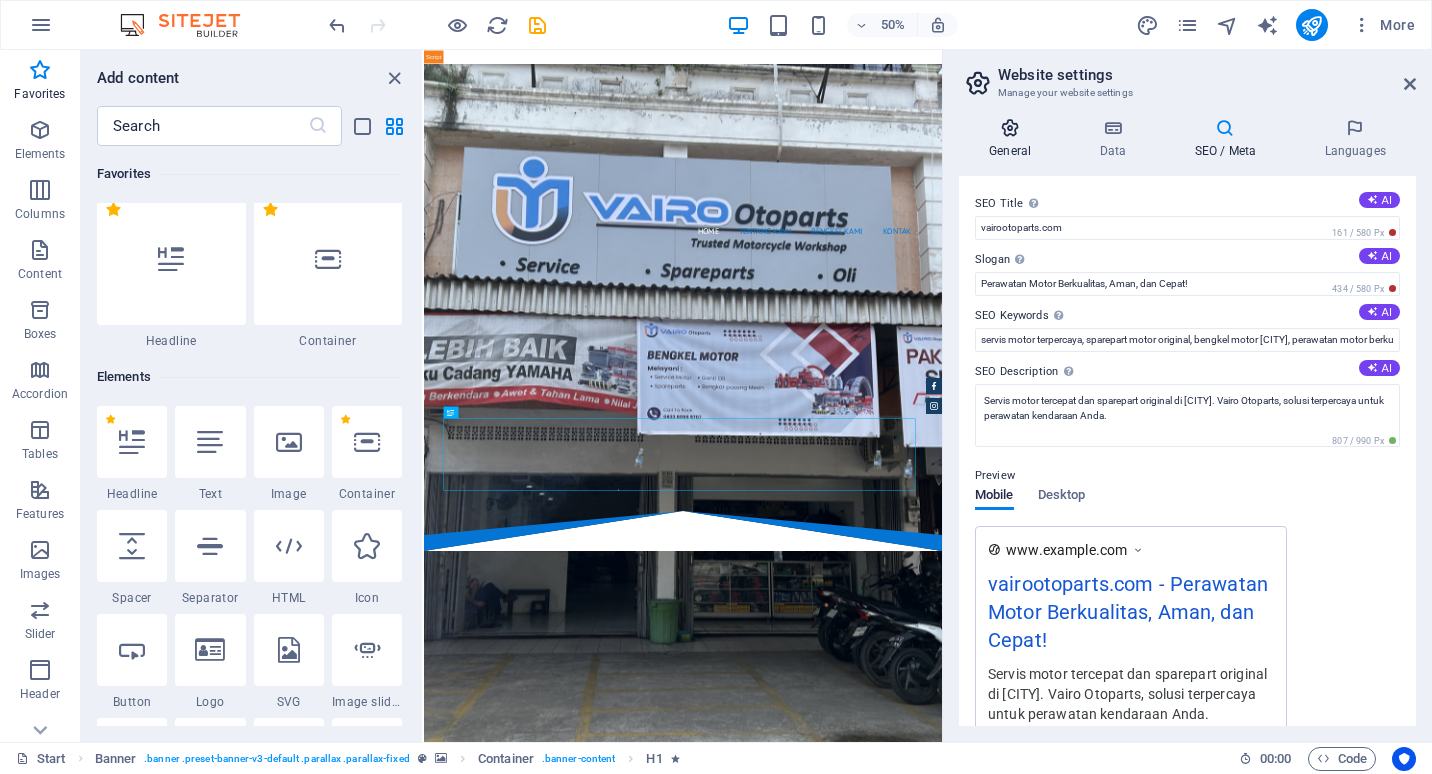 click at bounding box center [1010, 128] 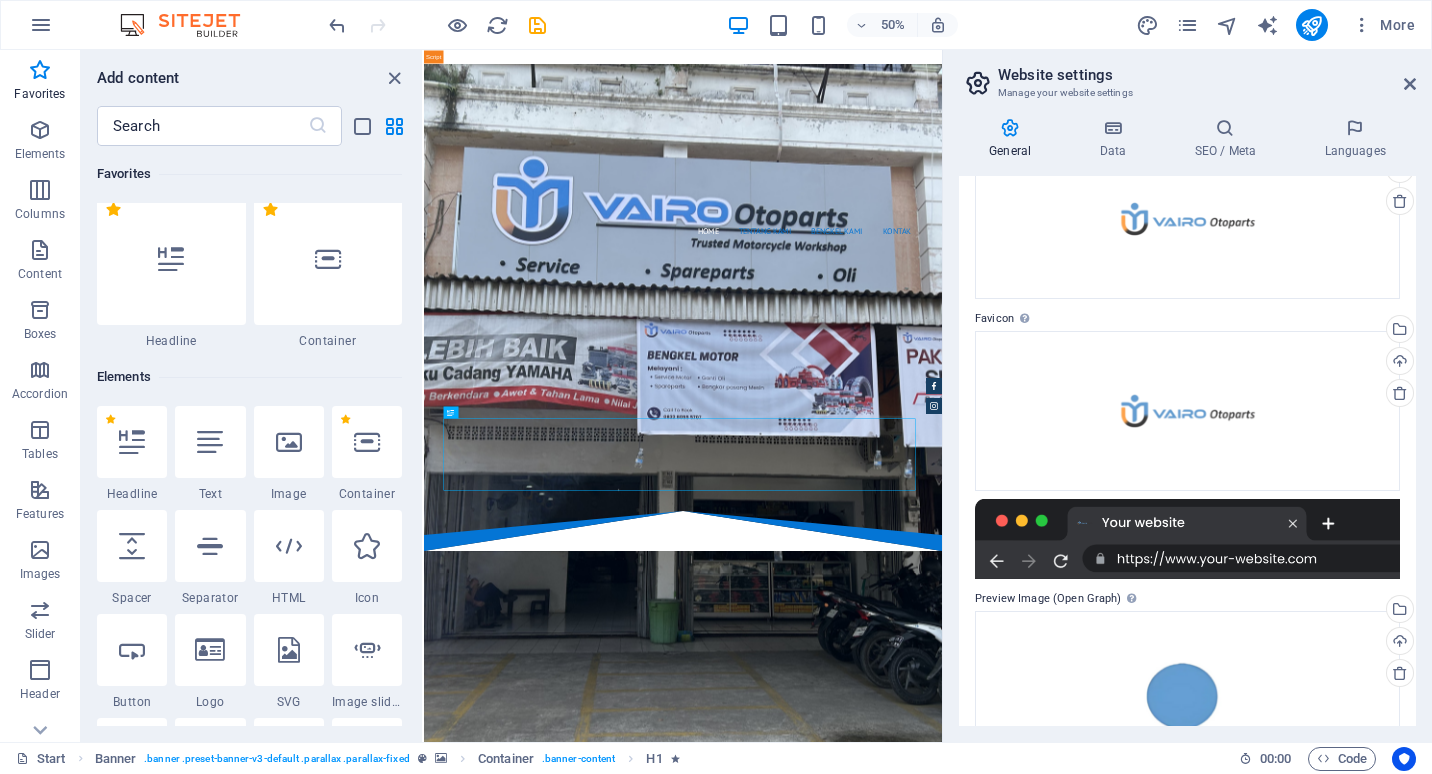 scroll, scrollTop: 0, scrollLeft: 0, axis: both 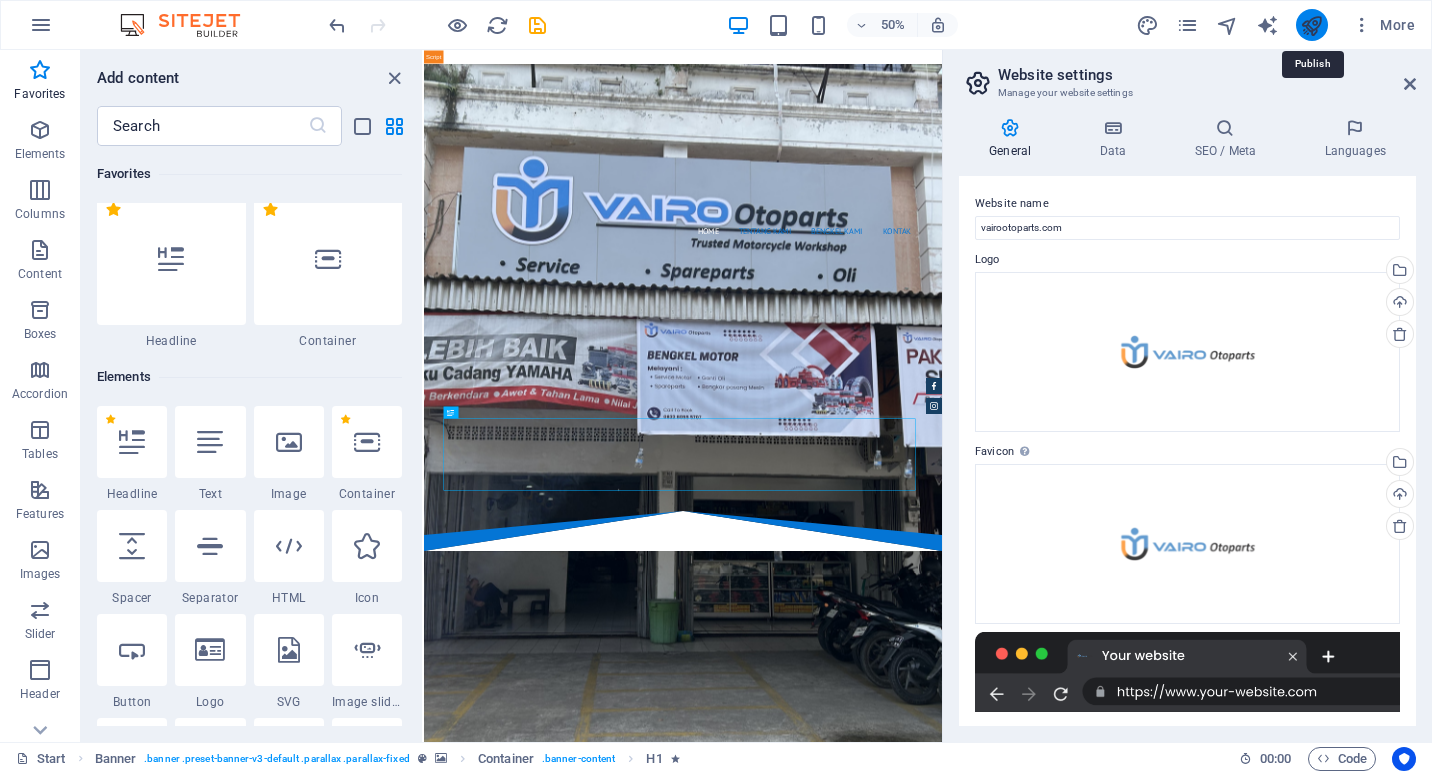 click at bounding box center [1311, 25] 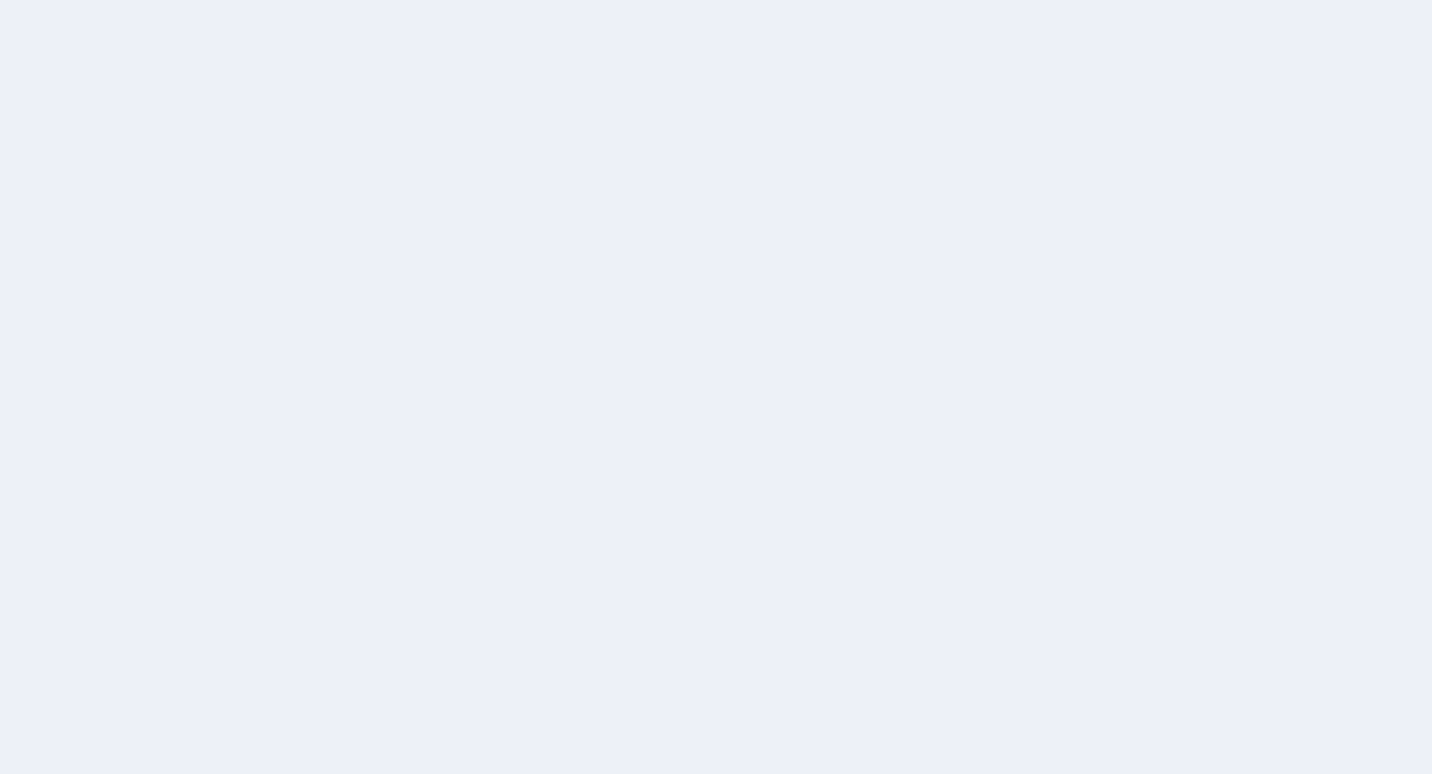 scroll, scrollTop: 0, scrollLeft: 0, axis: both 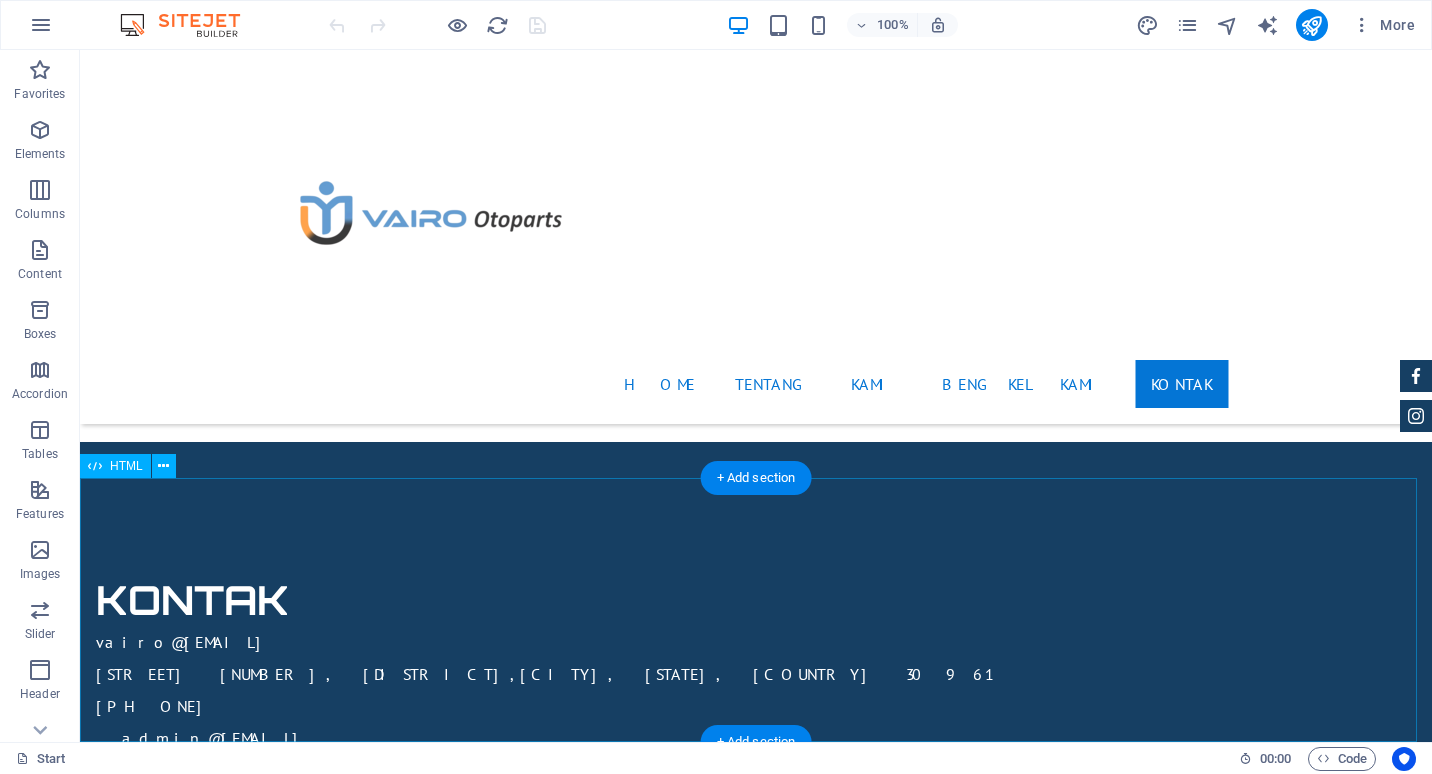 click on "// add this before event code to all pages where PII data postback is expected and appropriate
ttq.identify({
"email": " ", // string. The email of the customer if available. It must be hashed with SHA-256 on the client side.
"phone_number": " ", // string. The phone number of the customer if available. It must be hashed with SHA-256 on the client side.
"external_id": " " // string. Any unique identifier, such as loyalty membership IDs, user IDs, and external cookie IDs.It must be hashed with SHA-256 on the client side.
});
ttq.track('ViewContent', {
"contents": [
{
"content_id": " ", // string. ID of the product. Example: "1077218".
"content_type": " ", // string. Either product or product_group.
"content_name": " " // string. The name of the page or product. Example: "shirt".
}
],
"value": " ", // number. Value of the order or items sold. Example: 100.
"currency": " " // string. The 4217 currency code. Example: "USD".
});
ttq.track('Search', {
"contents": [
{
"content_id": "" at bounding box center (756, 1540) 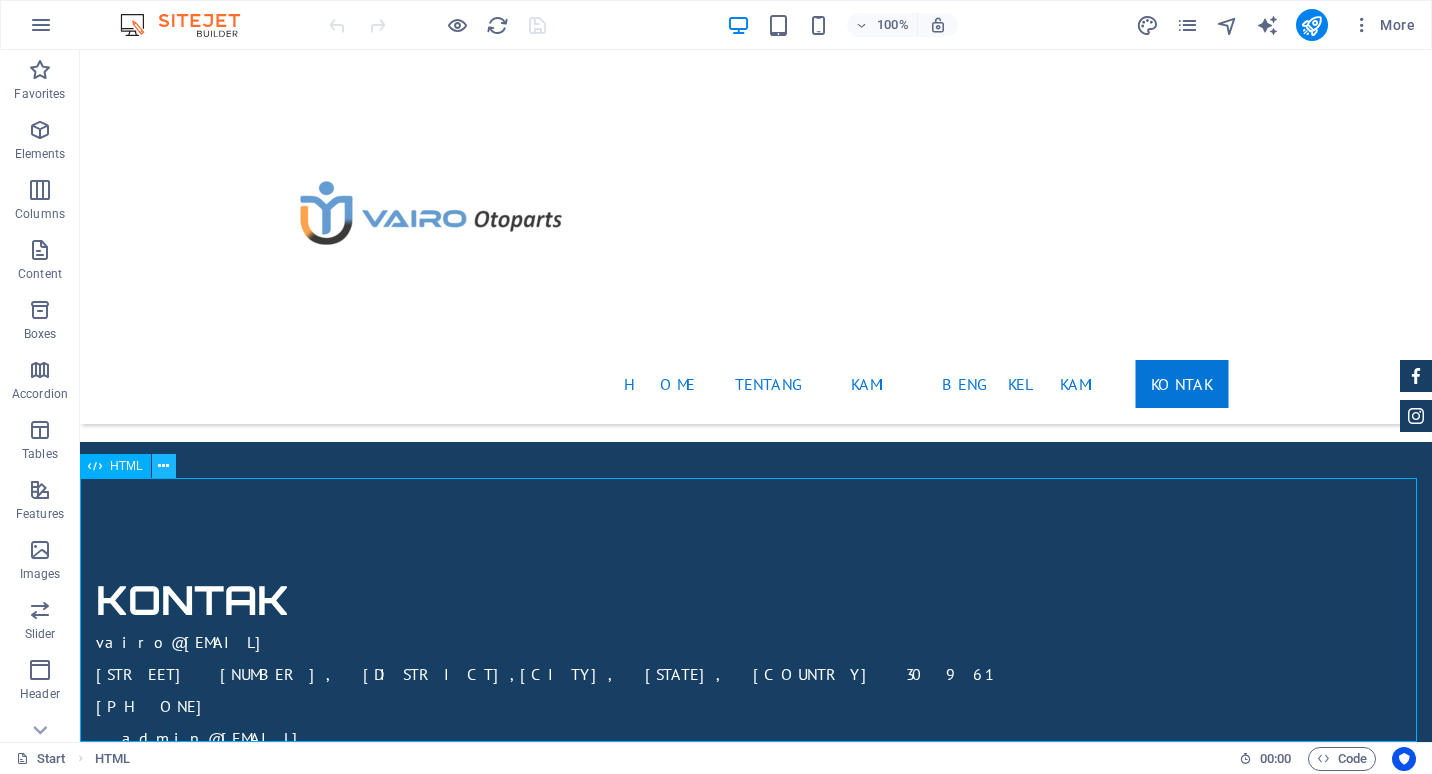 drag, startPoint x: 160, startPoint y: 468, endPoint x: 85, endPoint y: 440, distance: 80.05623 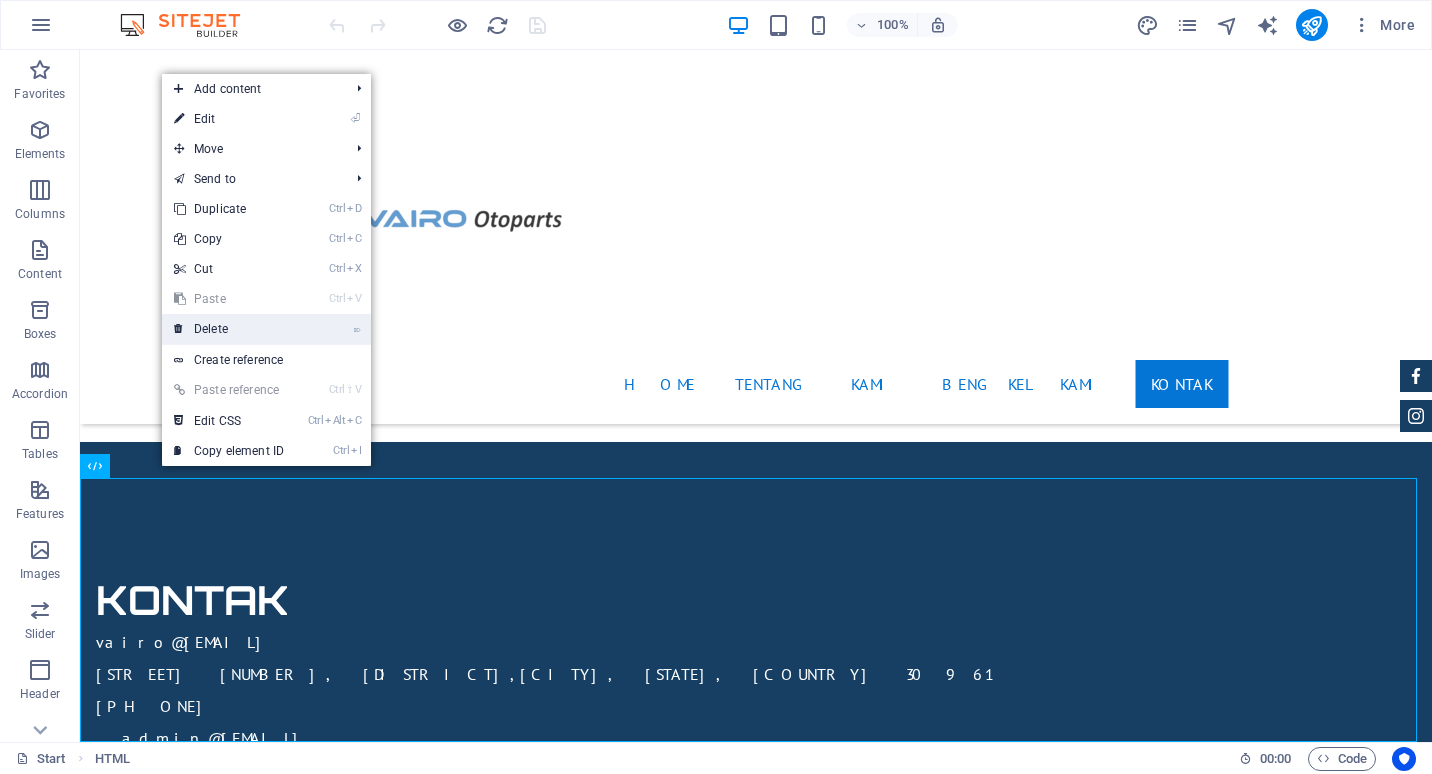 click on "⌦  Delete" at bounding box center (229, 329) 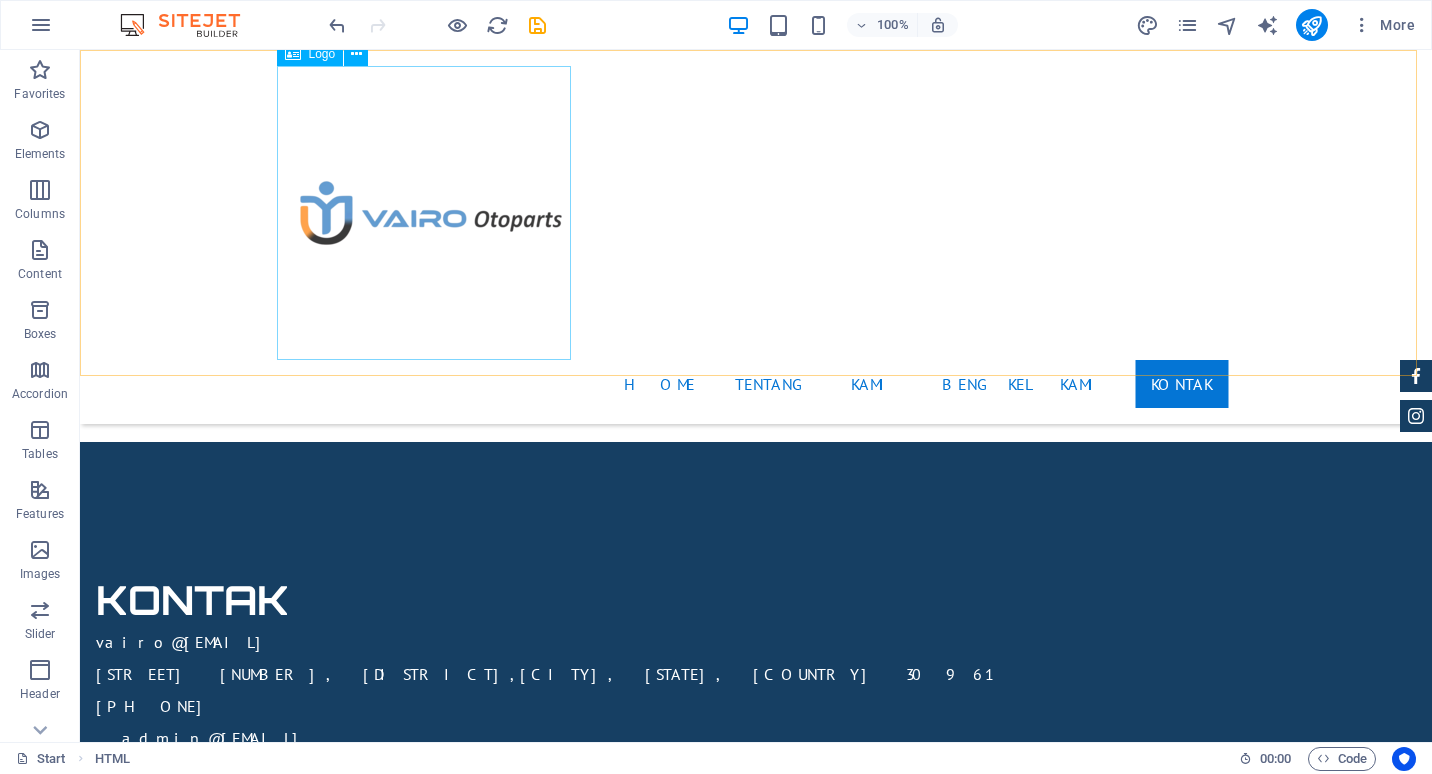 scroll, scrollTop: 2834, scrollLeft: 0, axis: vertical 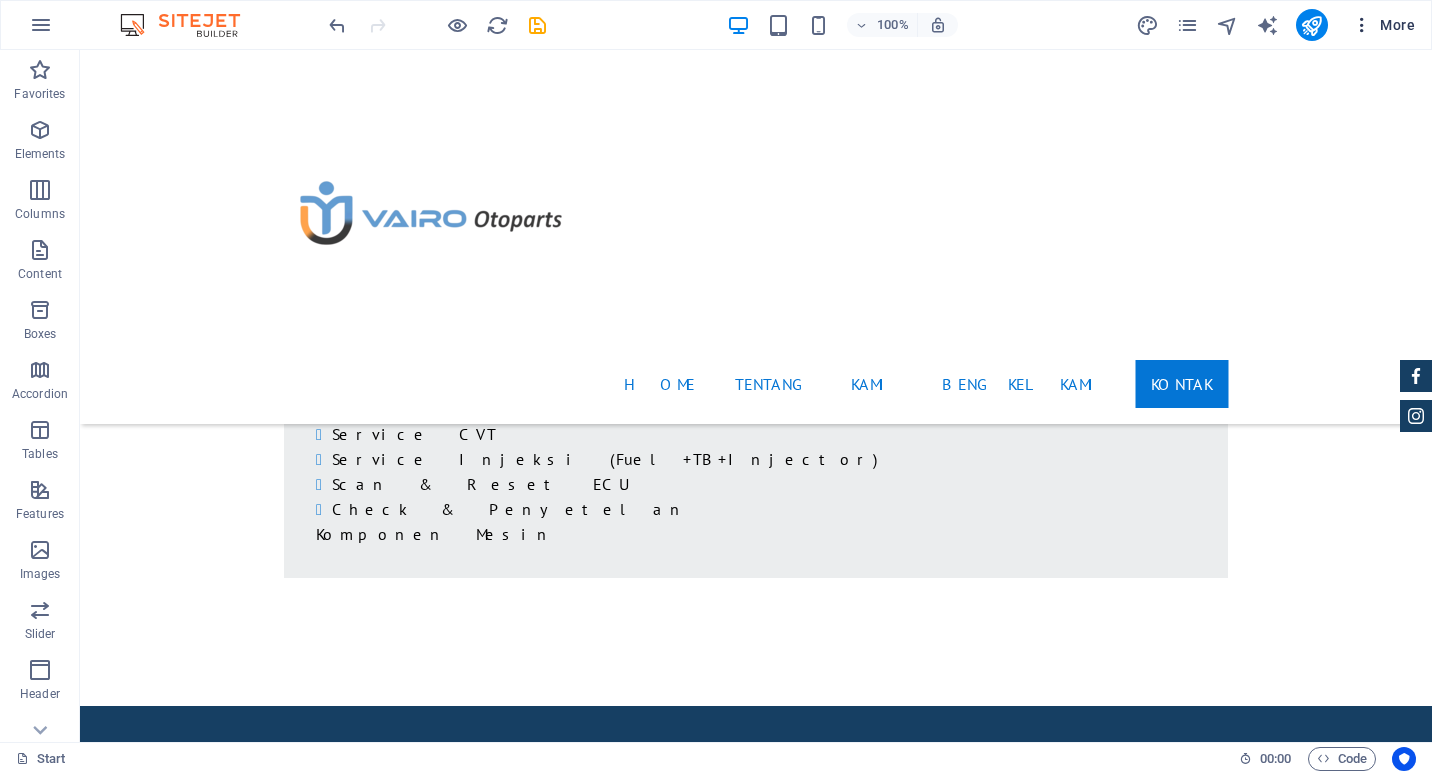 click at bounding box center [1362, 25] 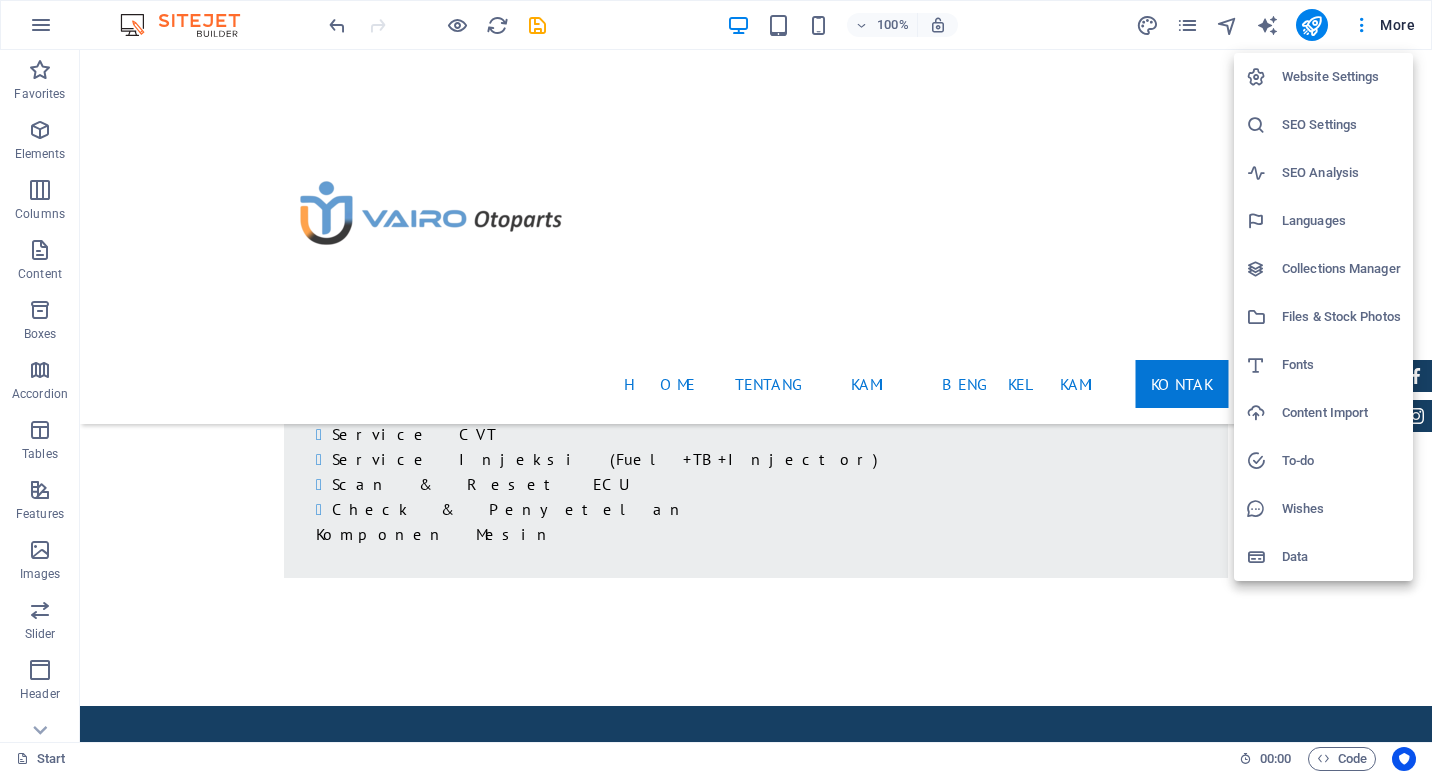 click on "Website Settings" at bounding box center (1341, 77) 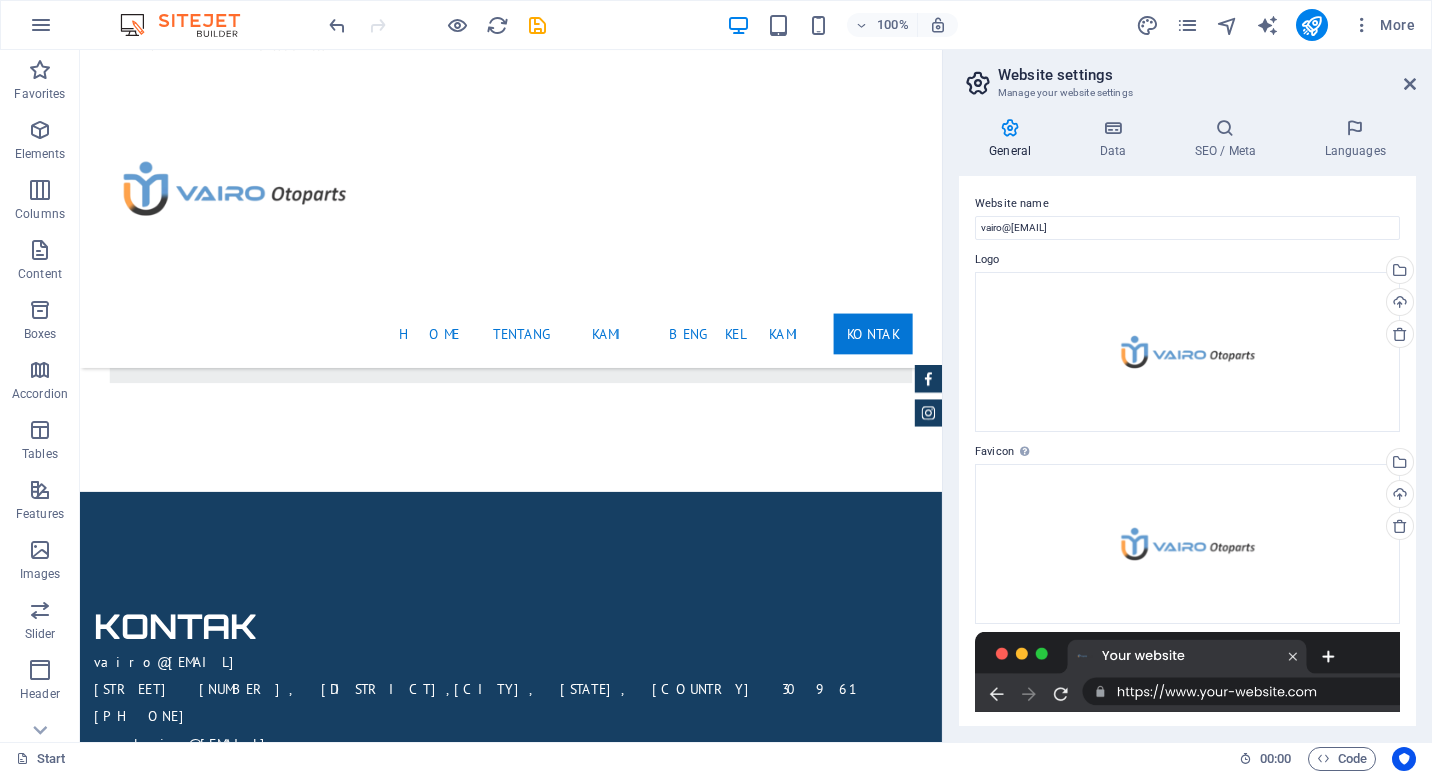 scroll, scrollTop: 2577, scrollLeft: 0, axis: vertical 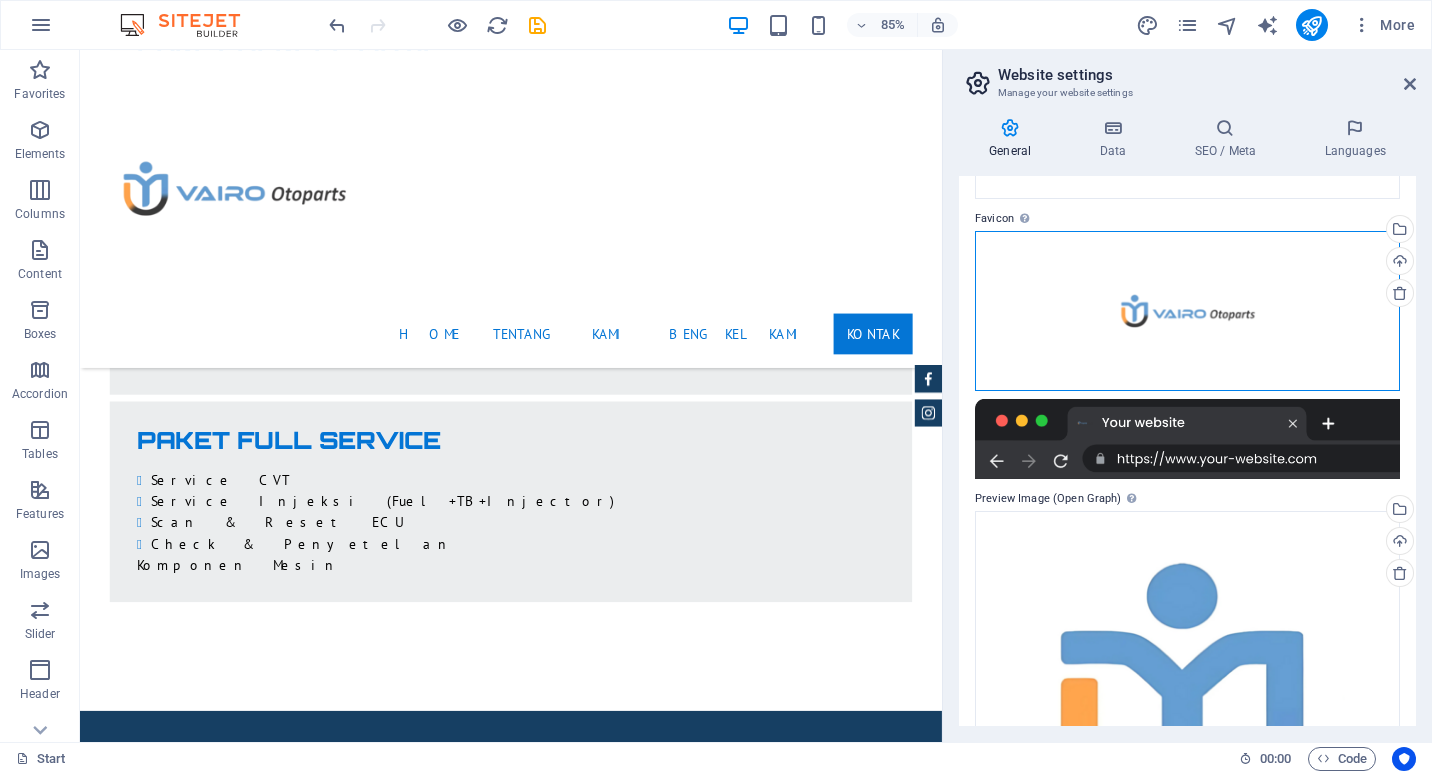 click on "Drag files here, click to choose files or select files from Files or our free stock photos & videos" at bounding box center [1187, 311] 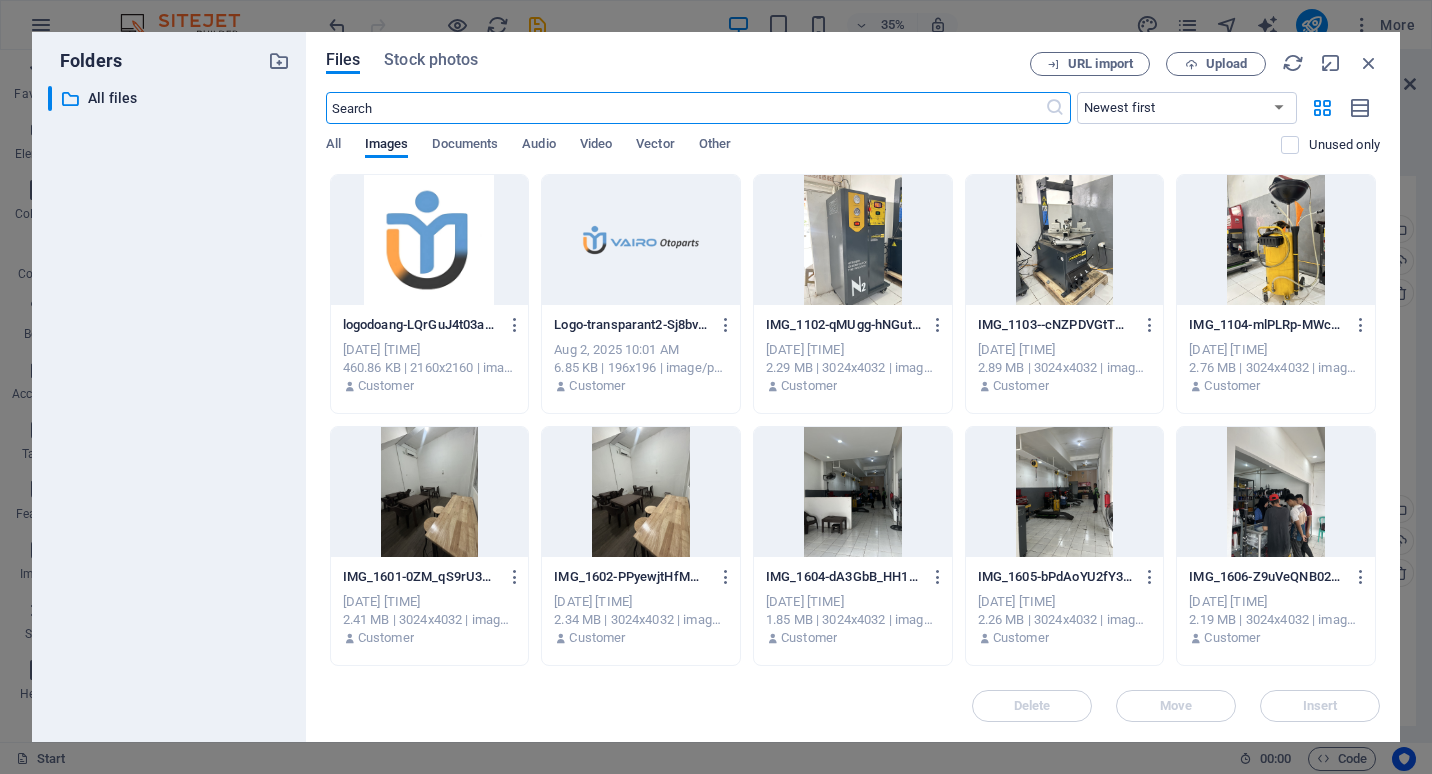 scroll, scrollTop: 2538, scrollLeft: 0, axis: vertical 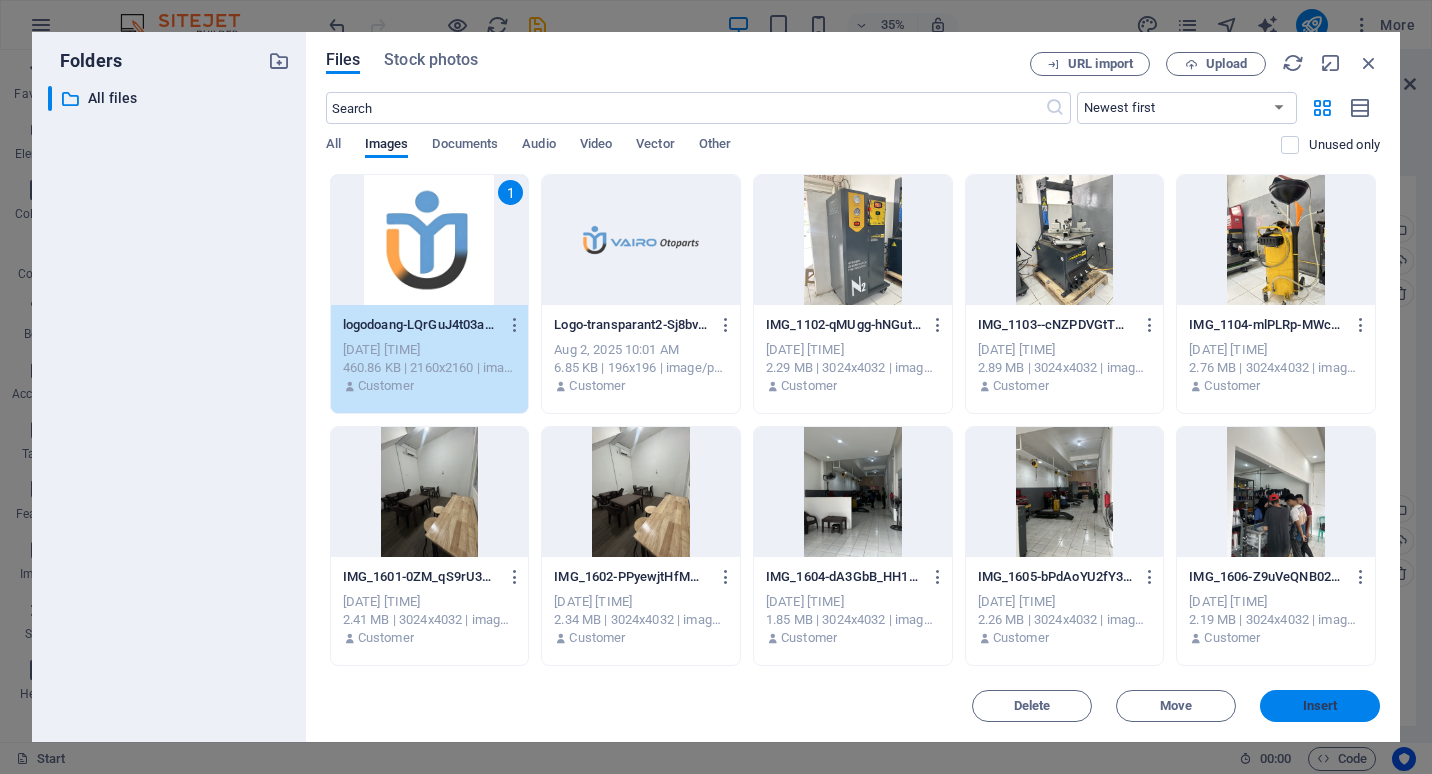click on "Insert" at bounding box center [1320, 706] 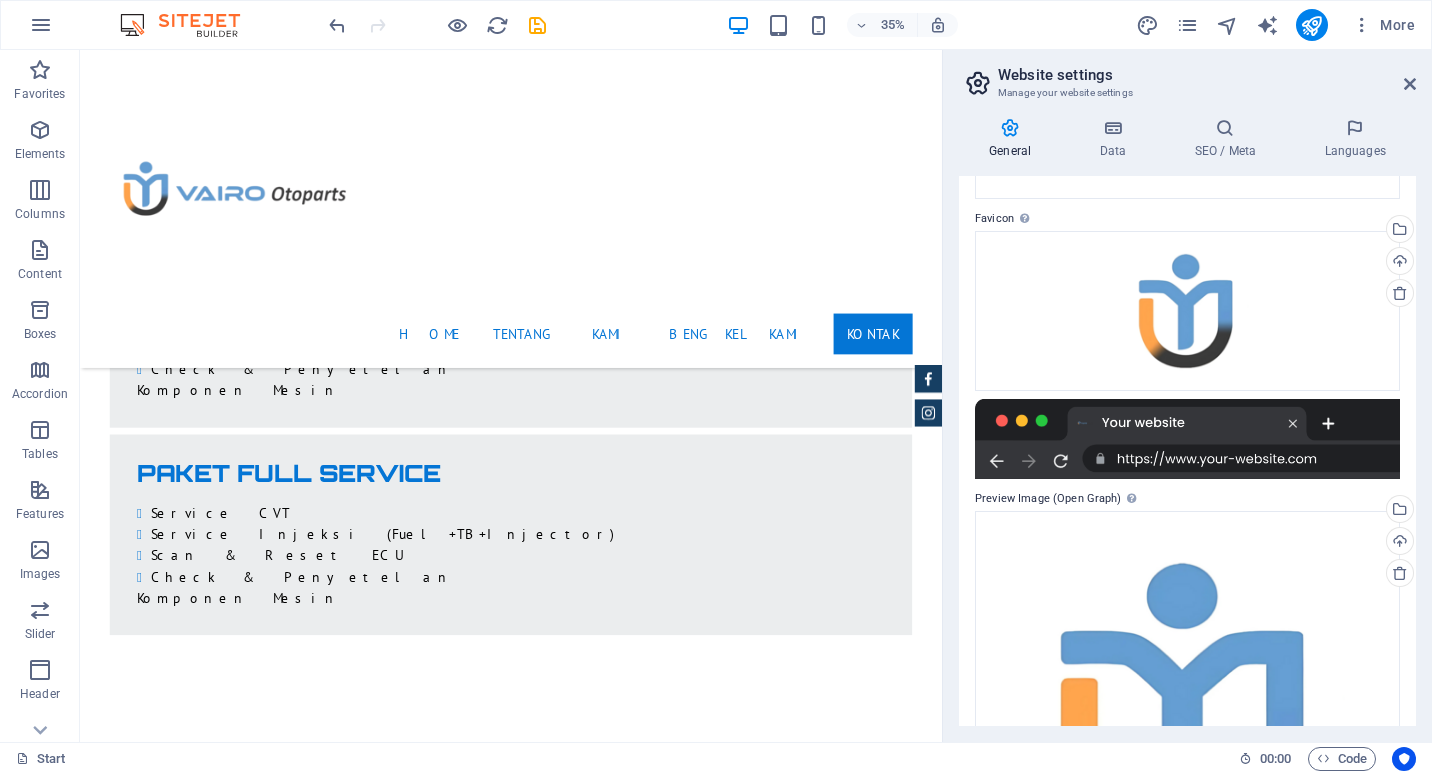 scroll, scrollTop: 2577, scrollLeft: 0, axis: vertical 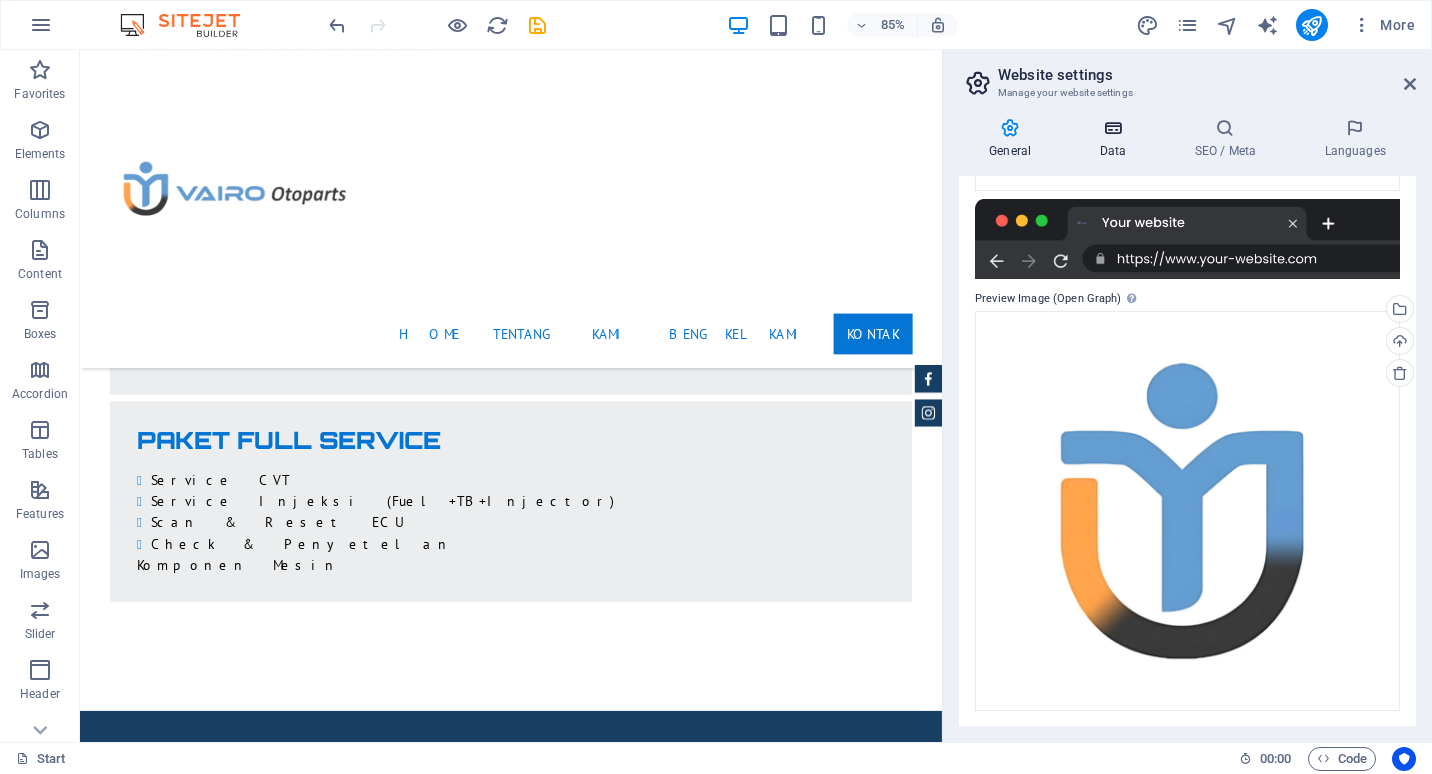 click at bounding box center (1112, 128) 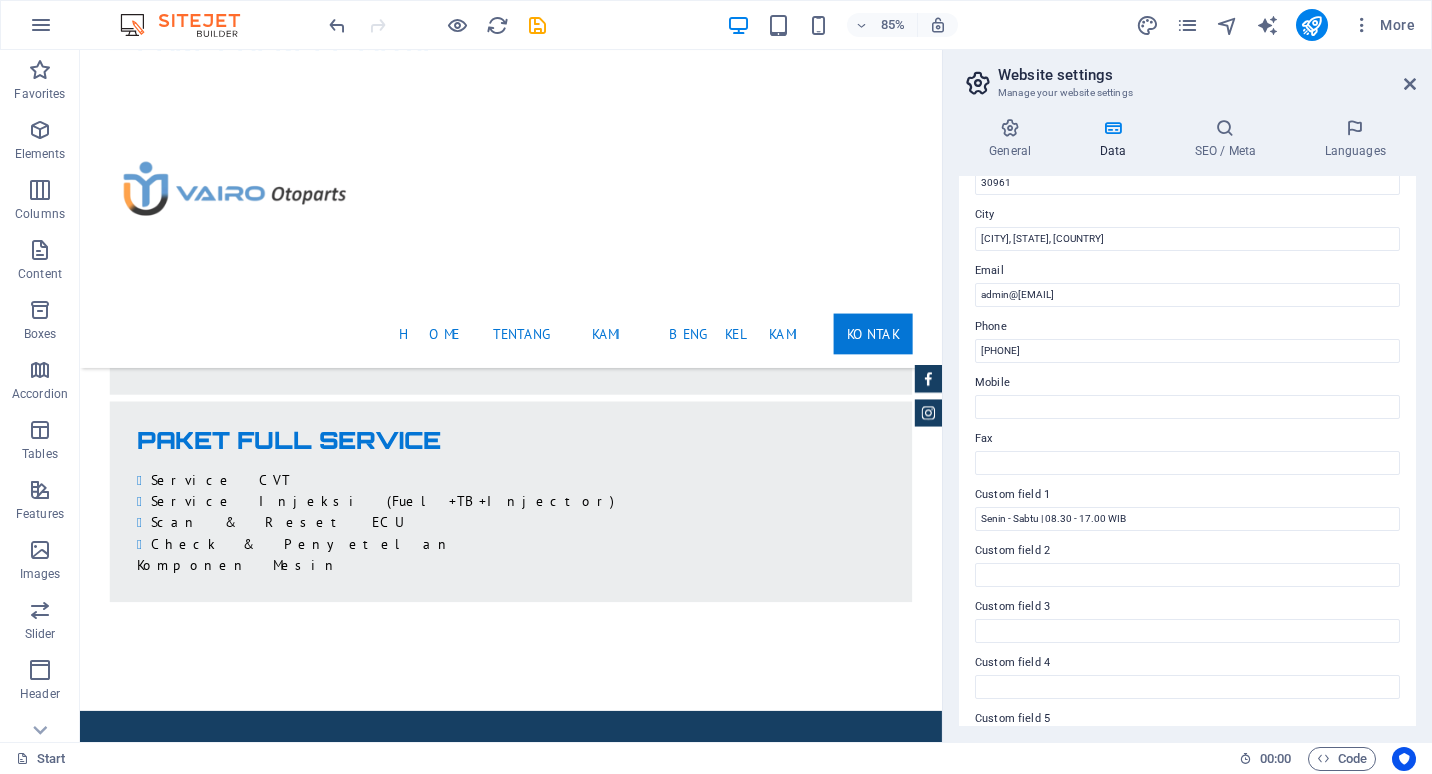 scroll, scrollTop: 410, scrollLeft: 0, axis: vertical 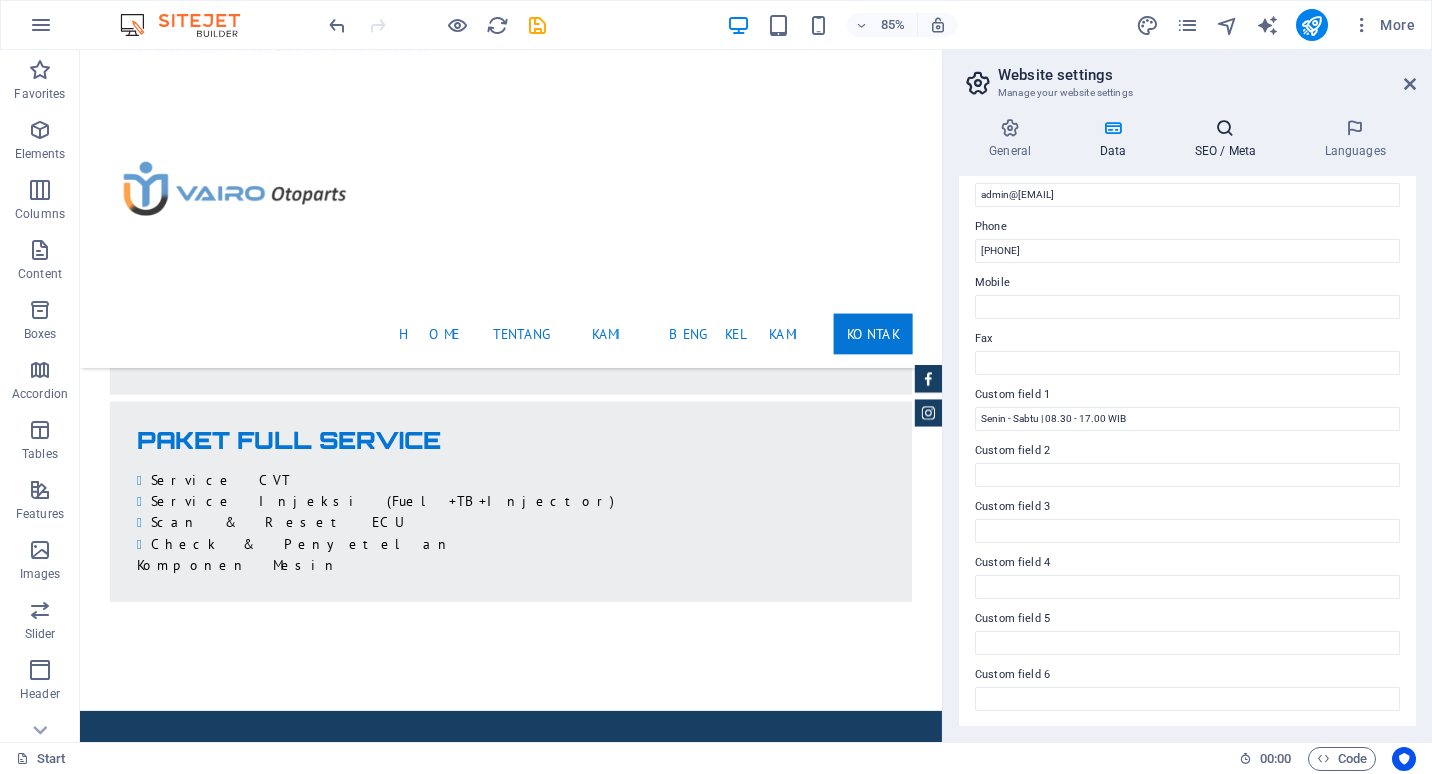 click on "SEO / Meta" at bounding box center (1229, 139) 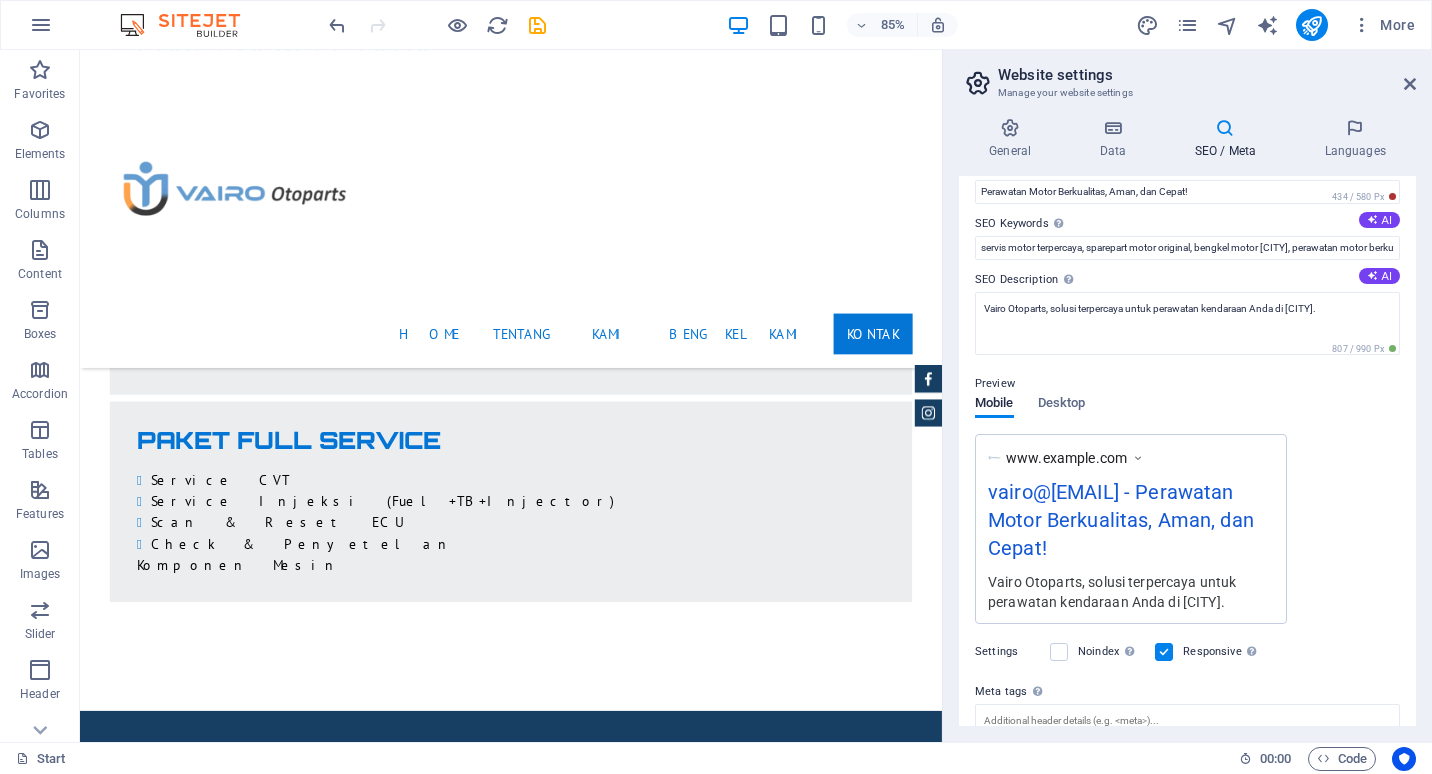 scroll, scrollTop: 0, scrollLeft: 0, axis: both 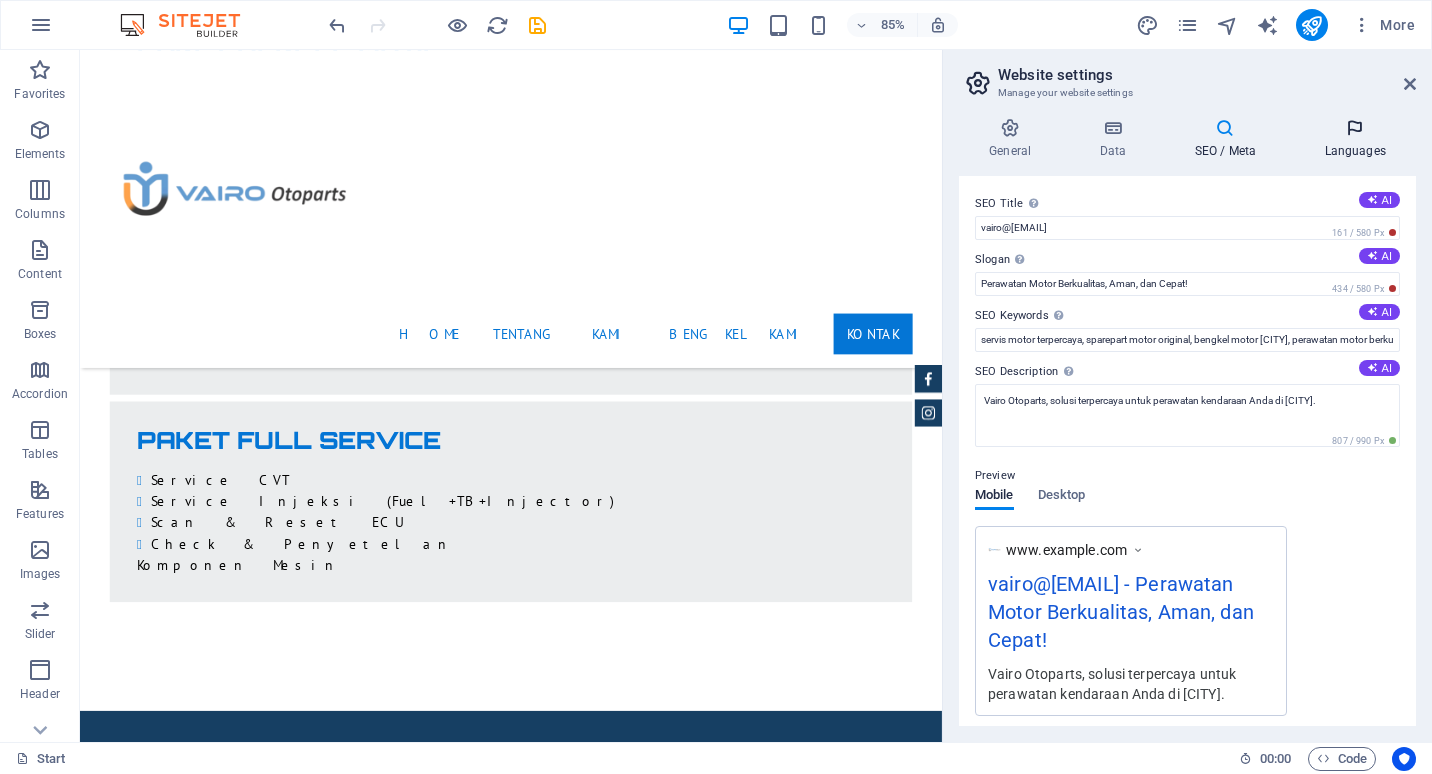 click on "Languages" at bounding box center [1355, 139] 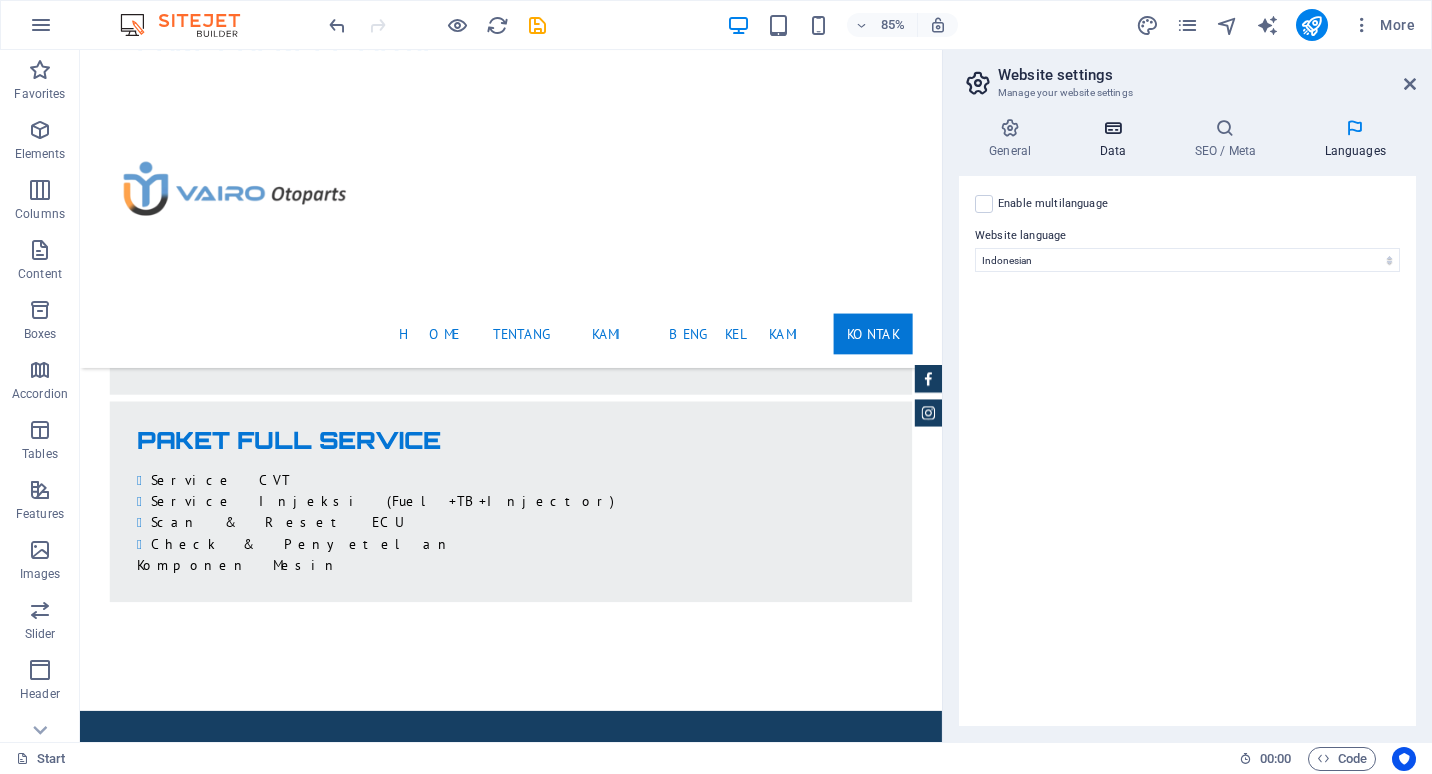 click at bounding box center (1112, 128) 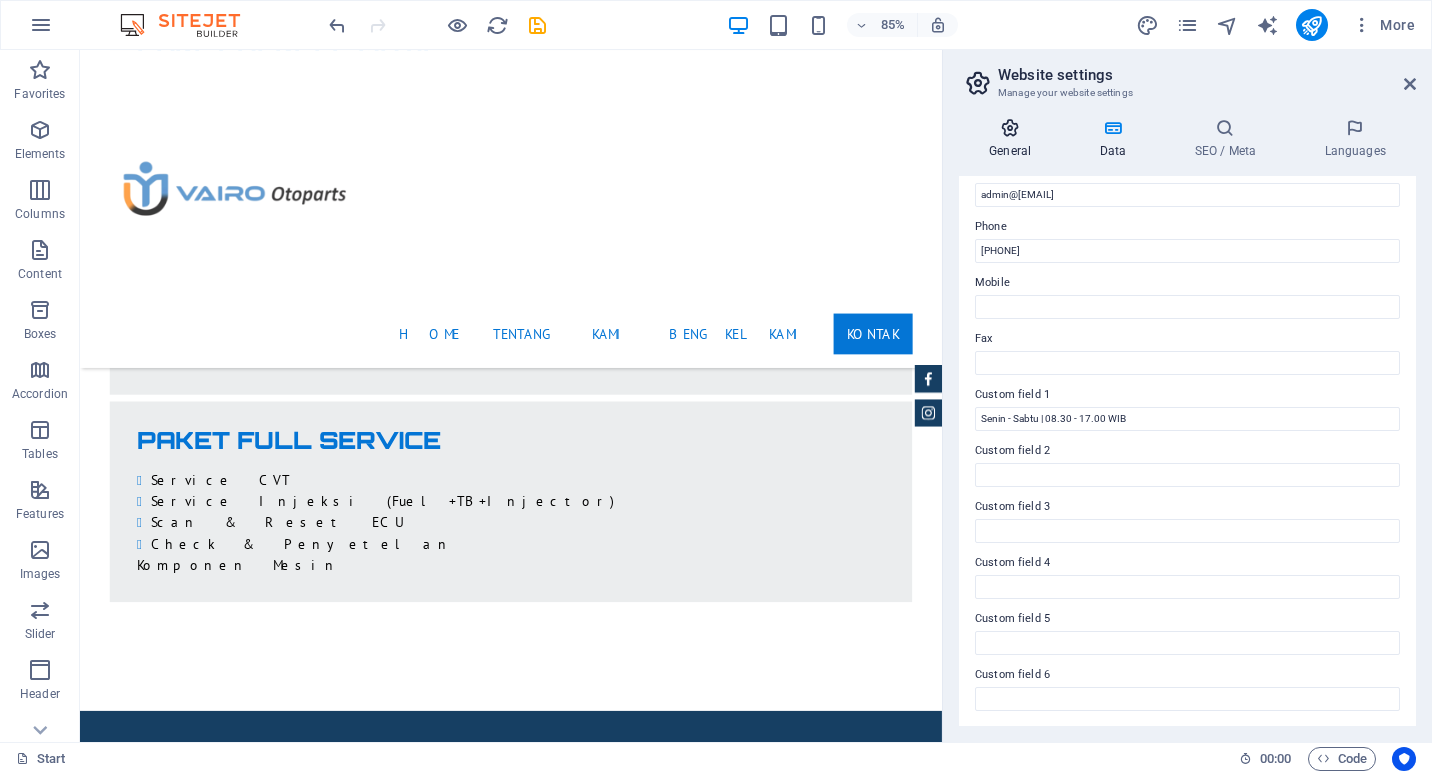 click at bounding box center (1010, 128) 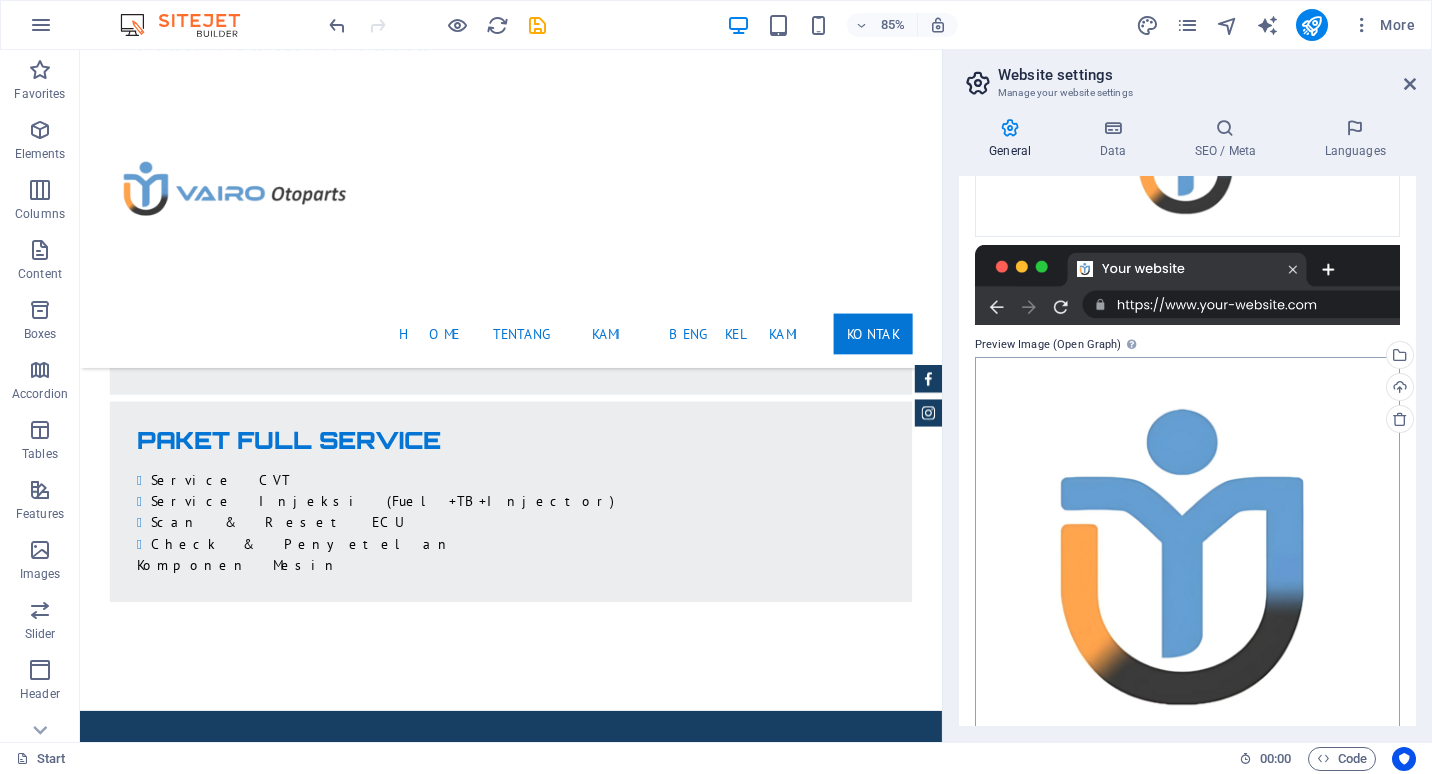 scroll, scrollTop: 433, scrollLeft: 0, axis: vertical 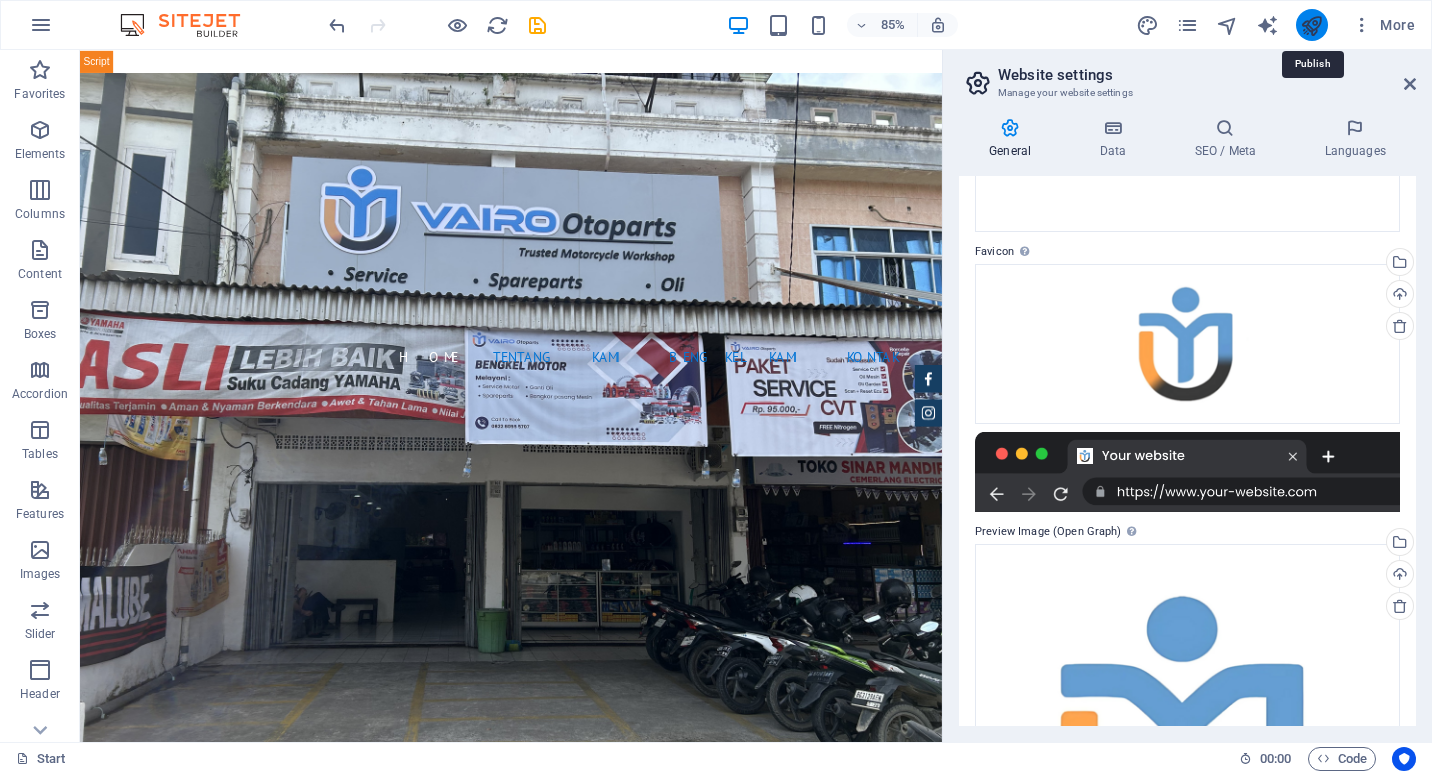 click at bounding box center (1311, 25) 